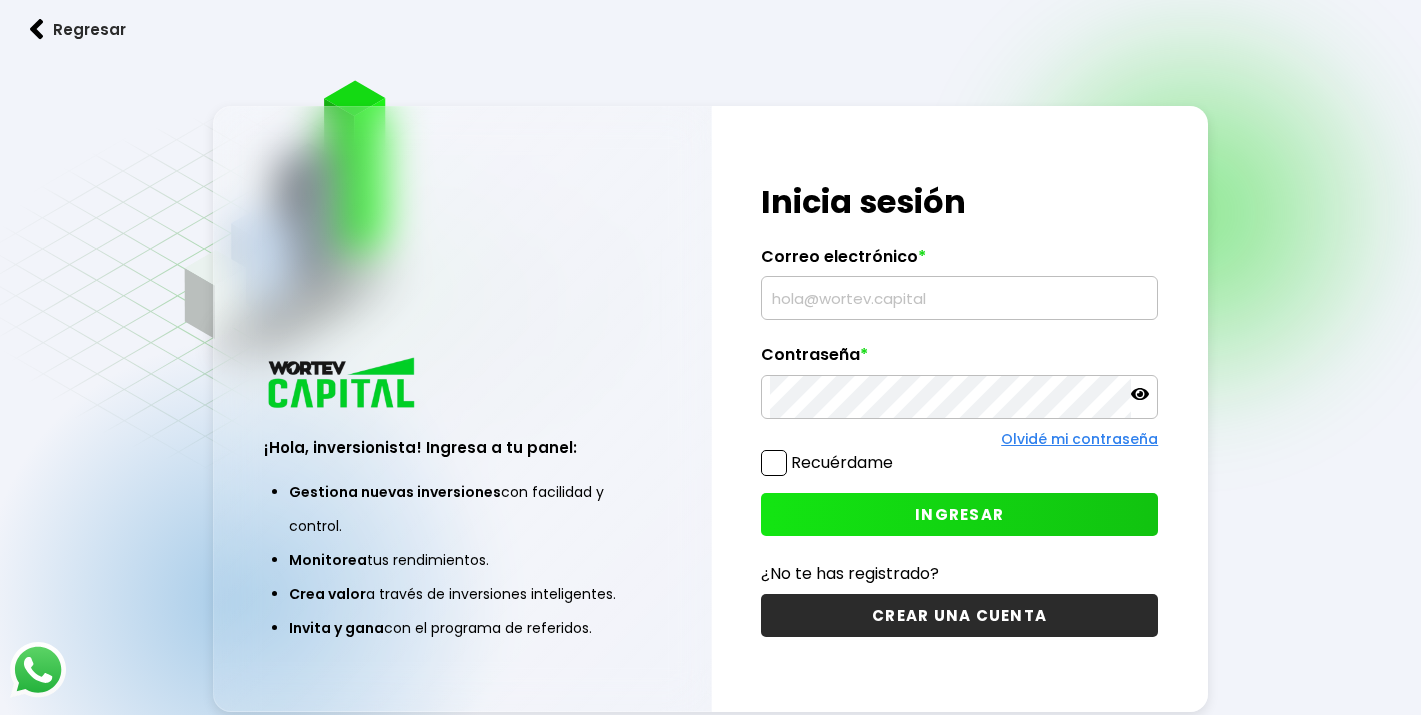 scroll, scrollTop: 0, scrollLeft: 0, axis: both 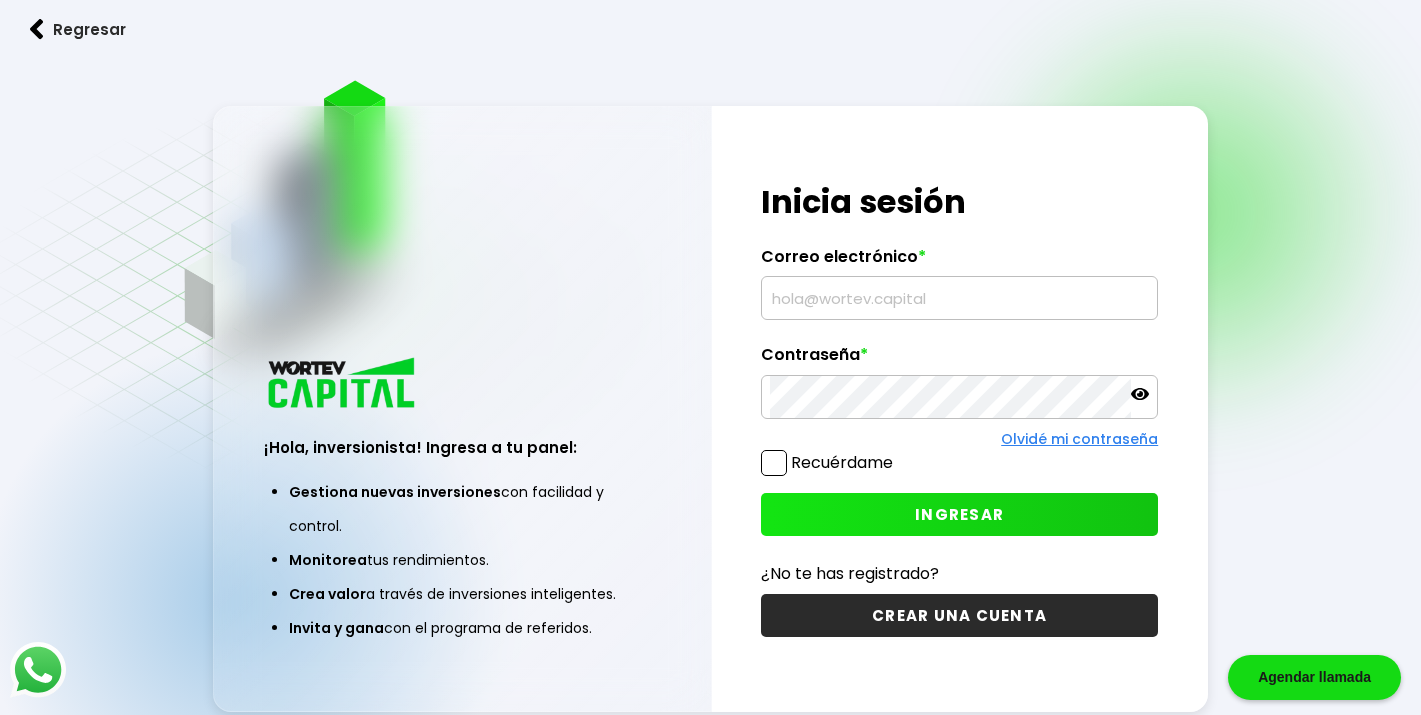 click at bounding box center (959, 298) 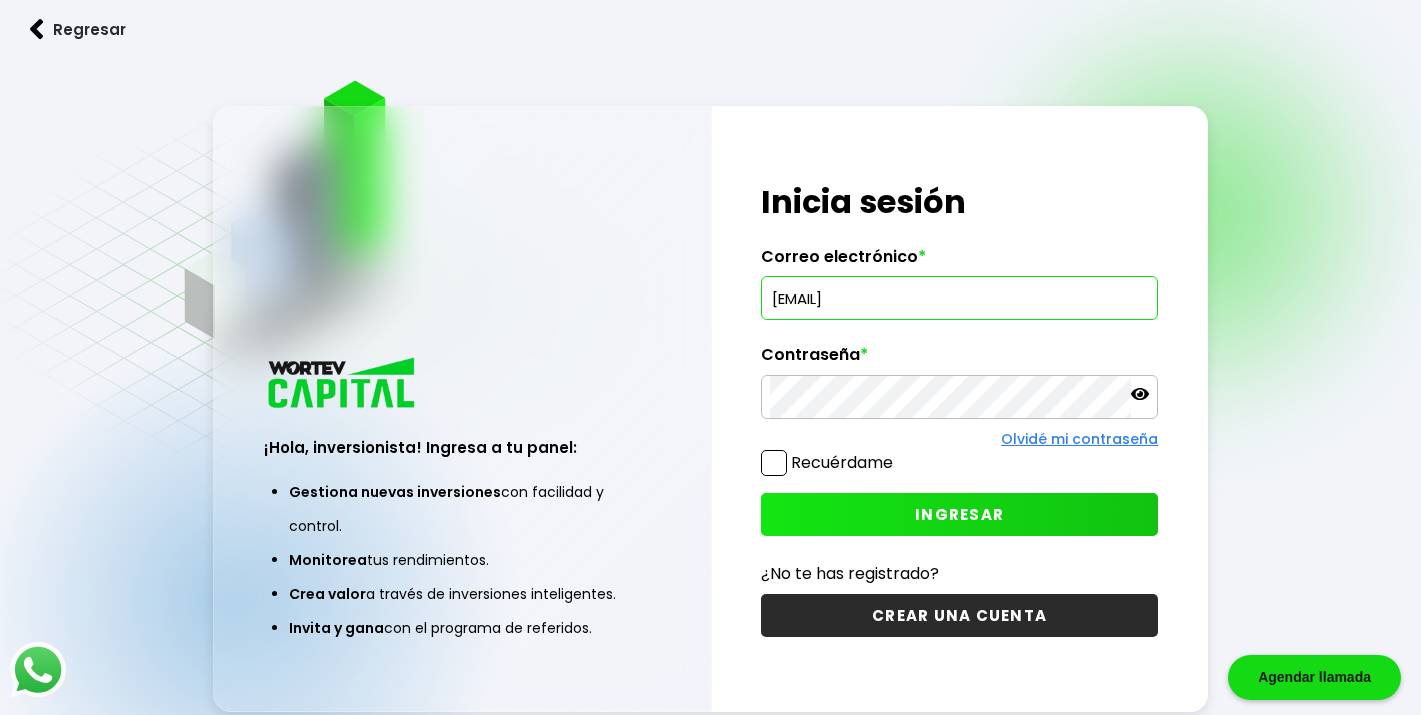 type on "[EMAIL]" 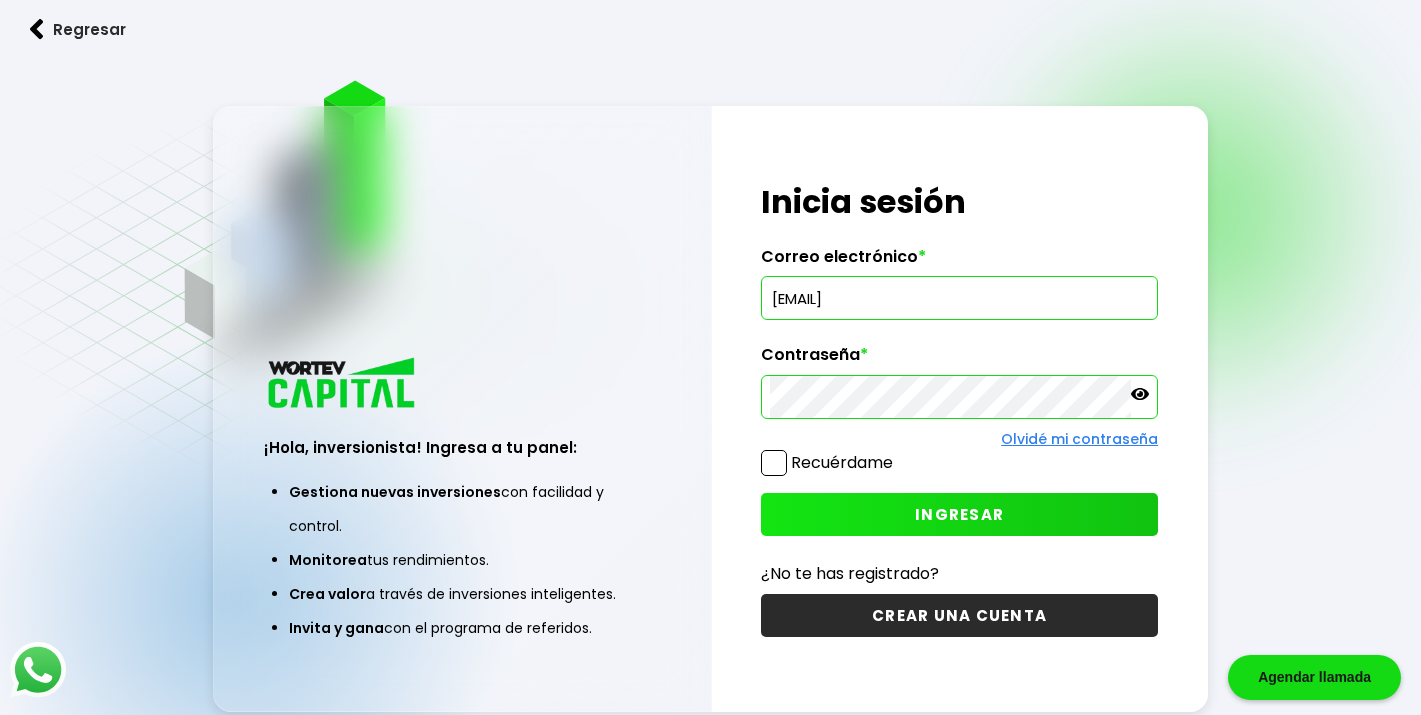 click 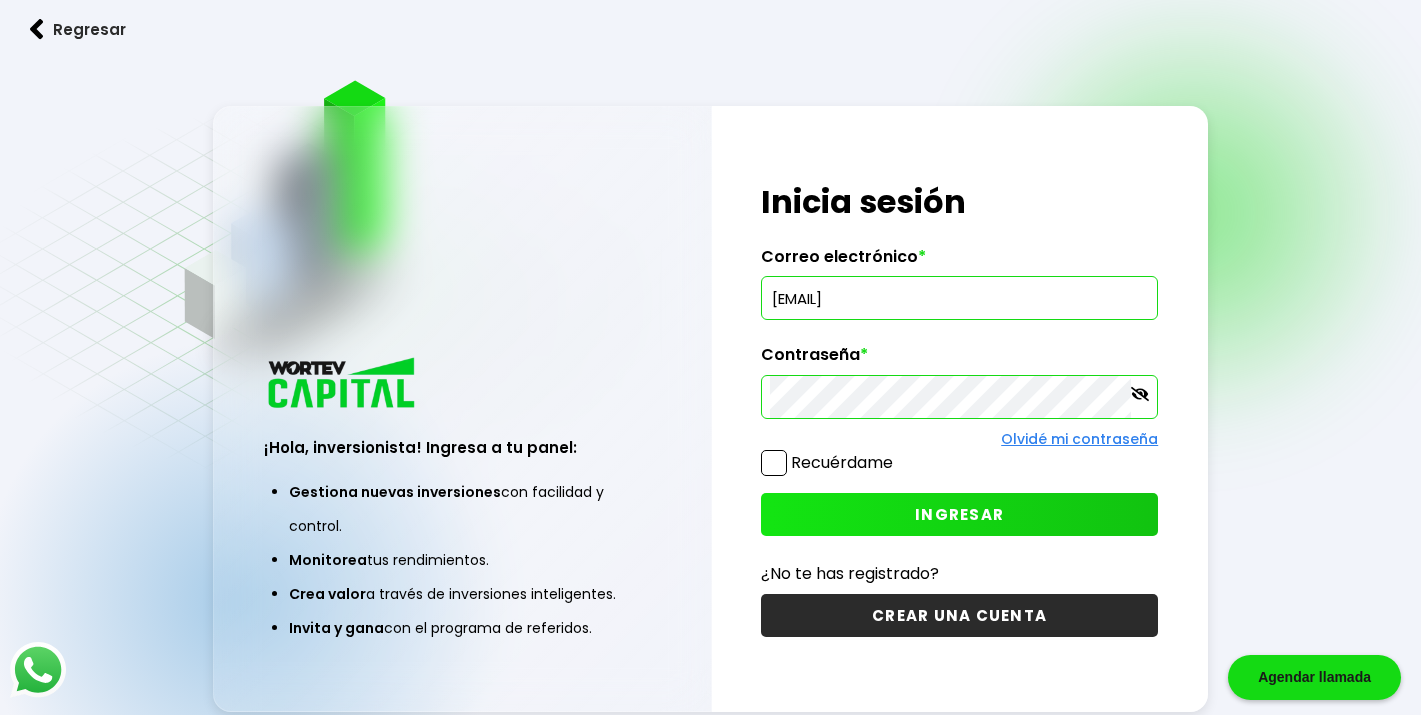click on "INGRESAR" at bounding box center (959, 514) 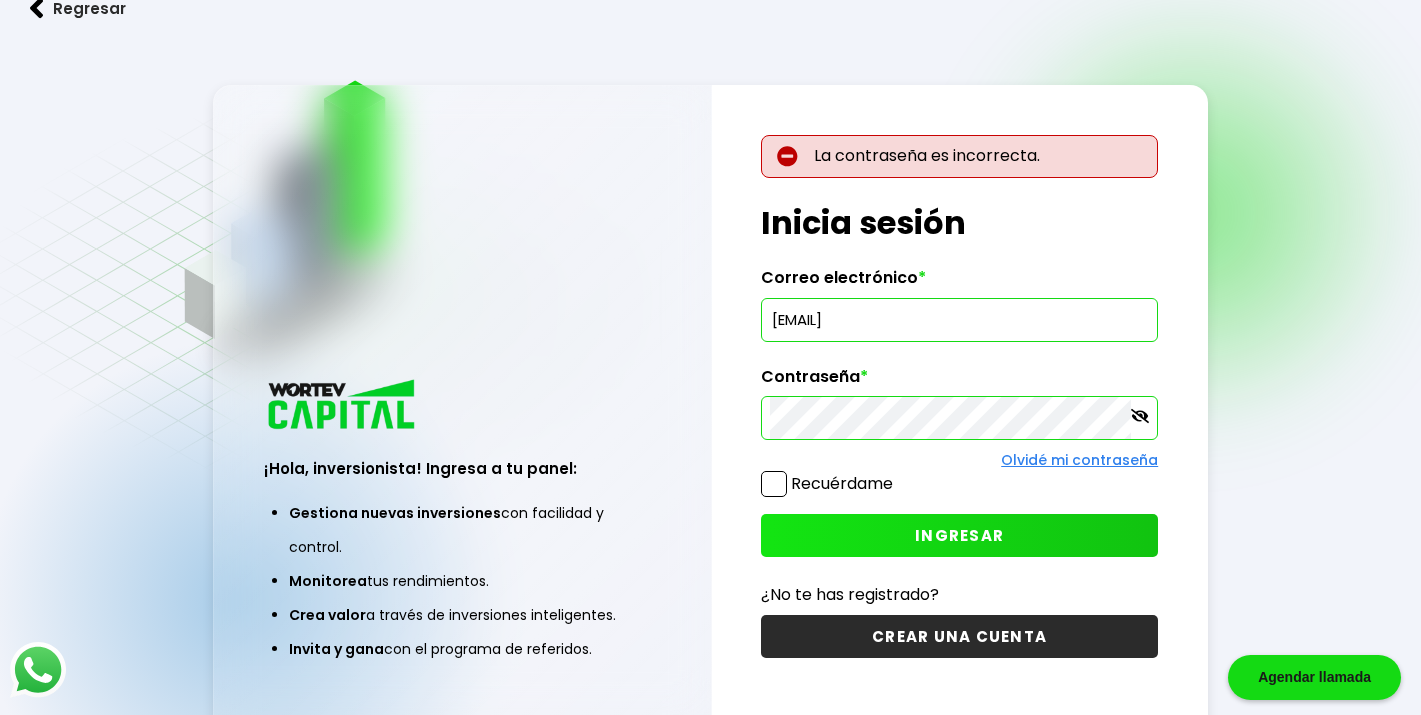 click on "INGRESAR" at bounding box center (959, 535) 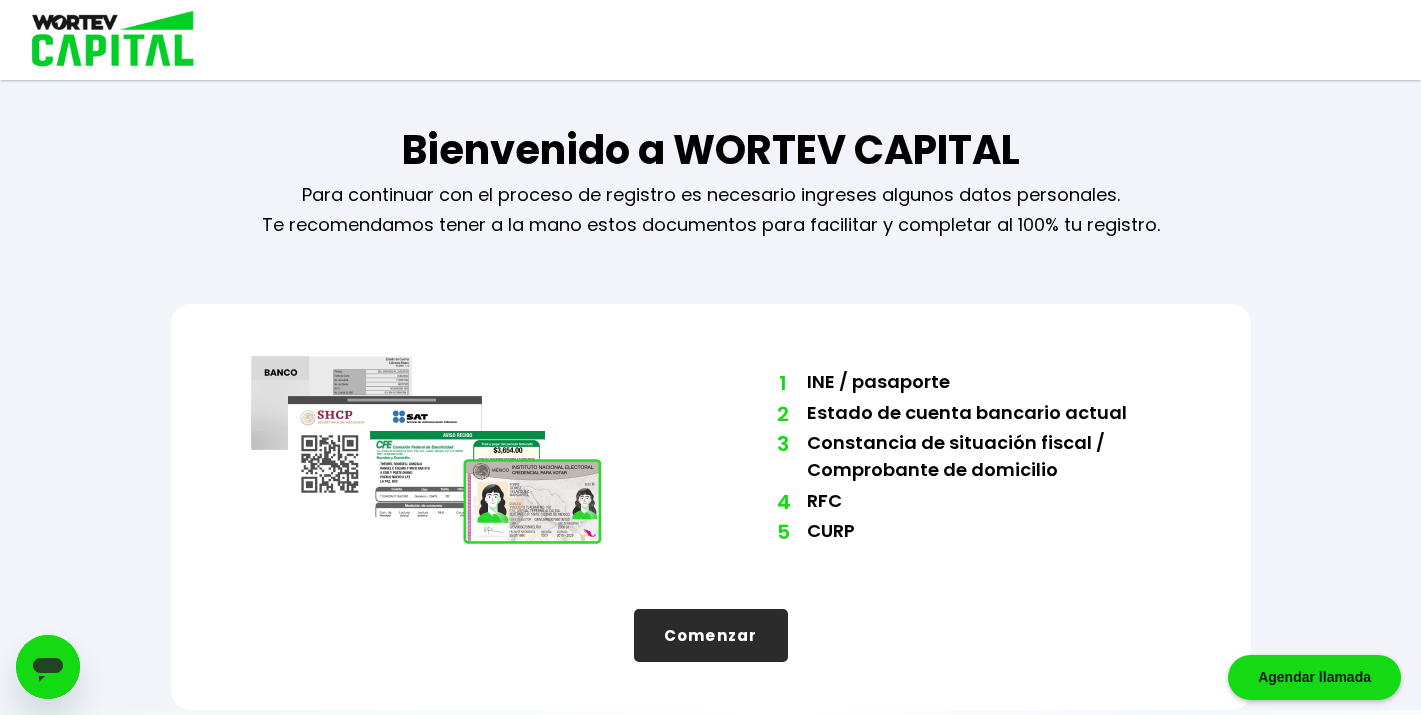 click on "Comenzar" at bounding box center [711, 635] 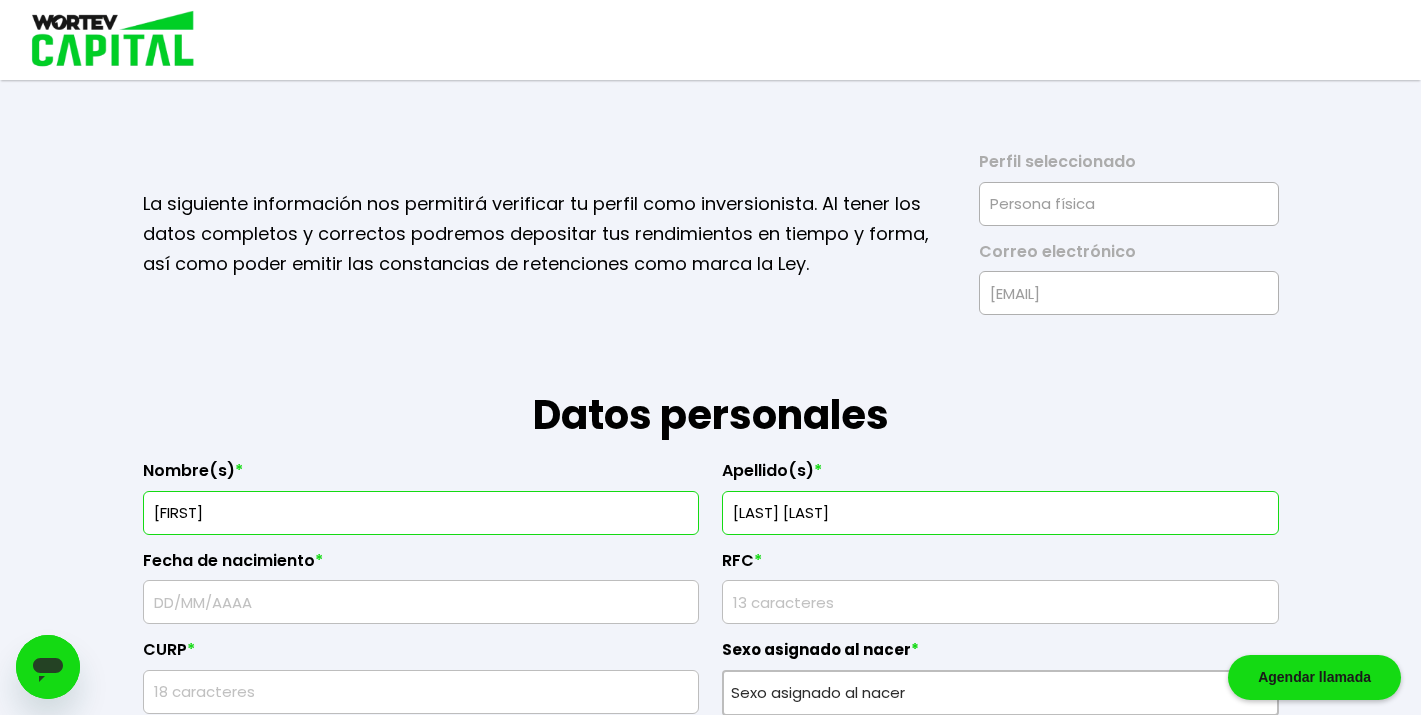 click on "Datos personales" at bounding box center [711, 380] 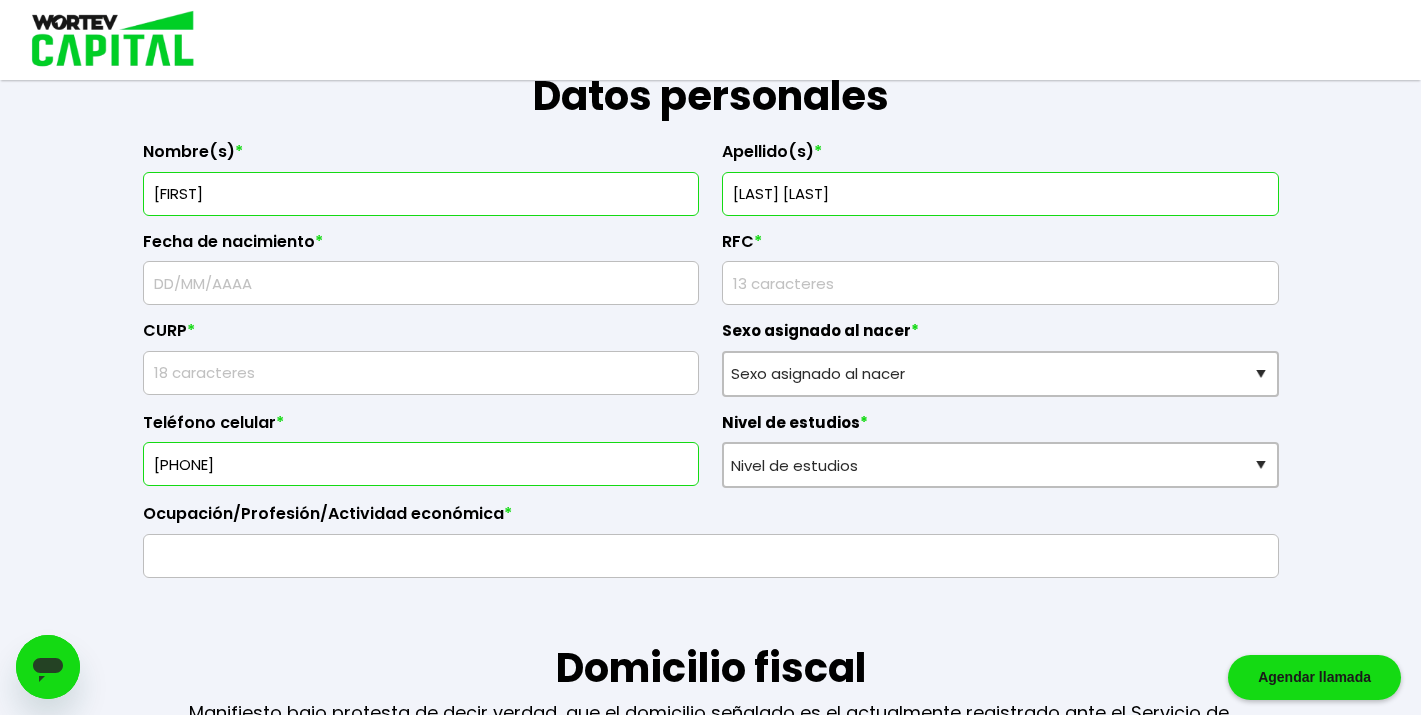 scroll, scrollTop: 320, scrollLeft: 0, axis: vertical 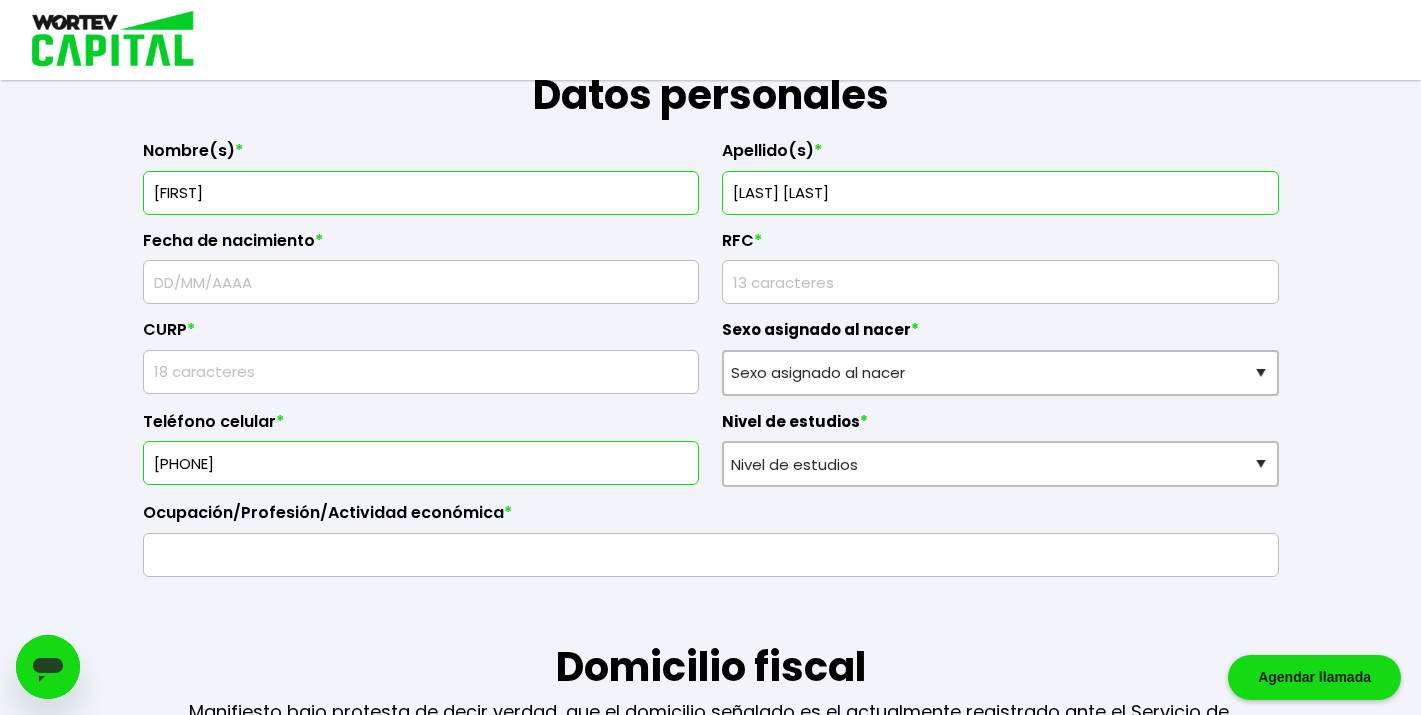 click at bounding box center [421, 282] 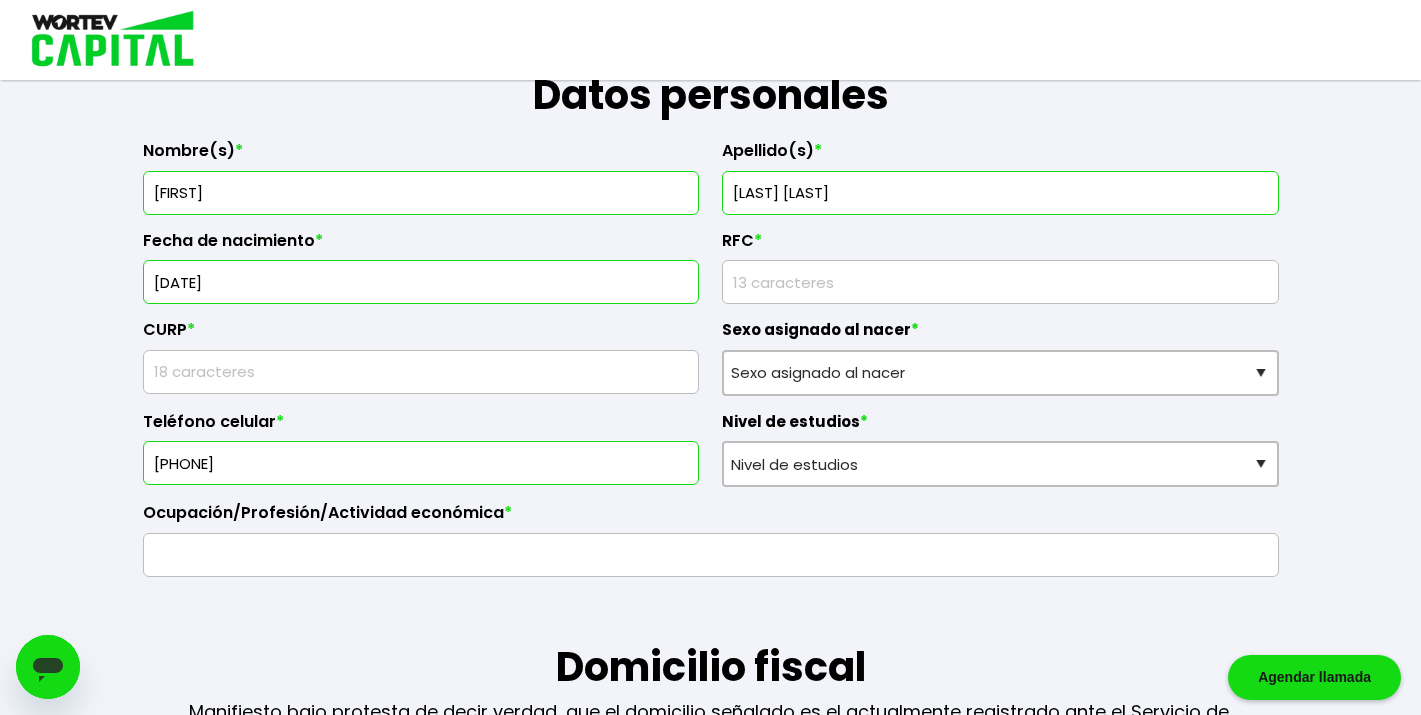 type on "[DATE]" 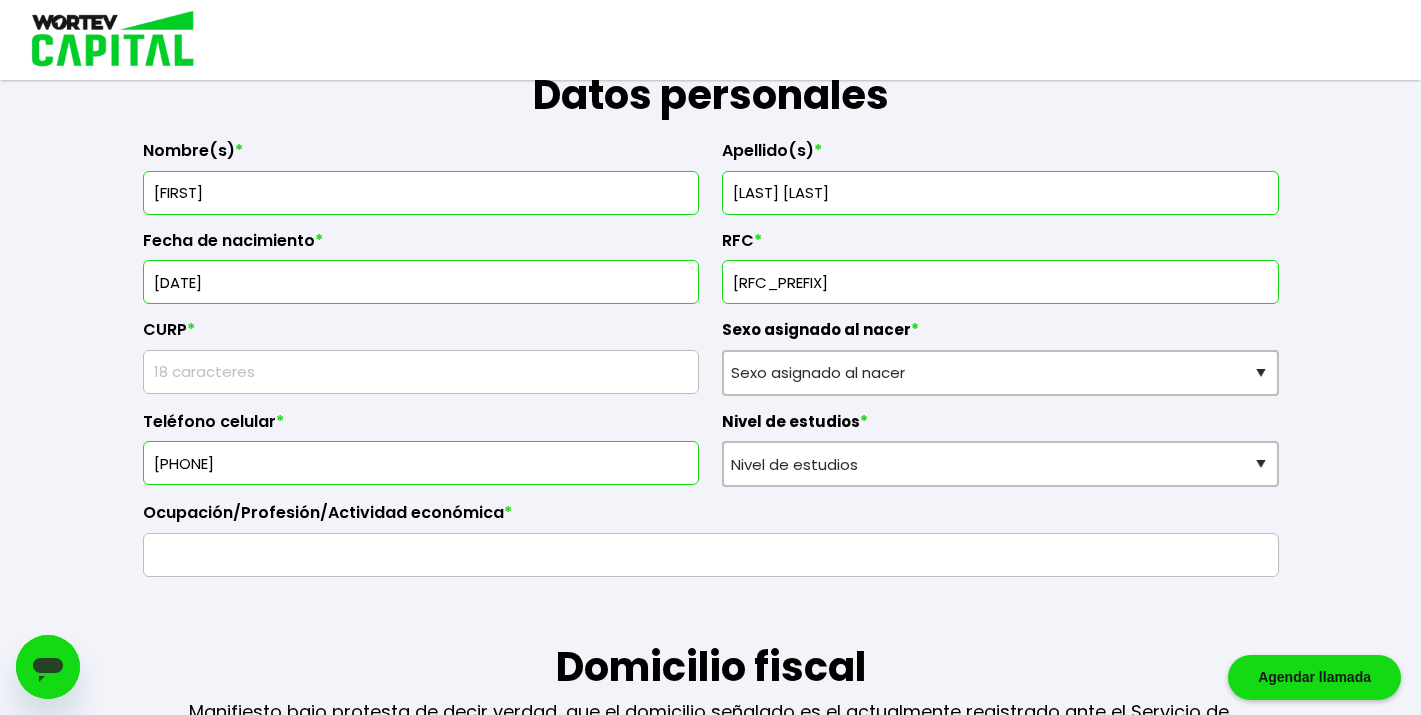 type on "[RFC_PREFIX]" 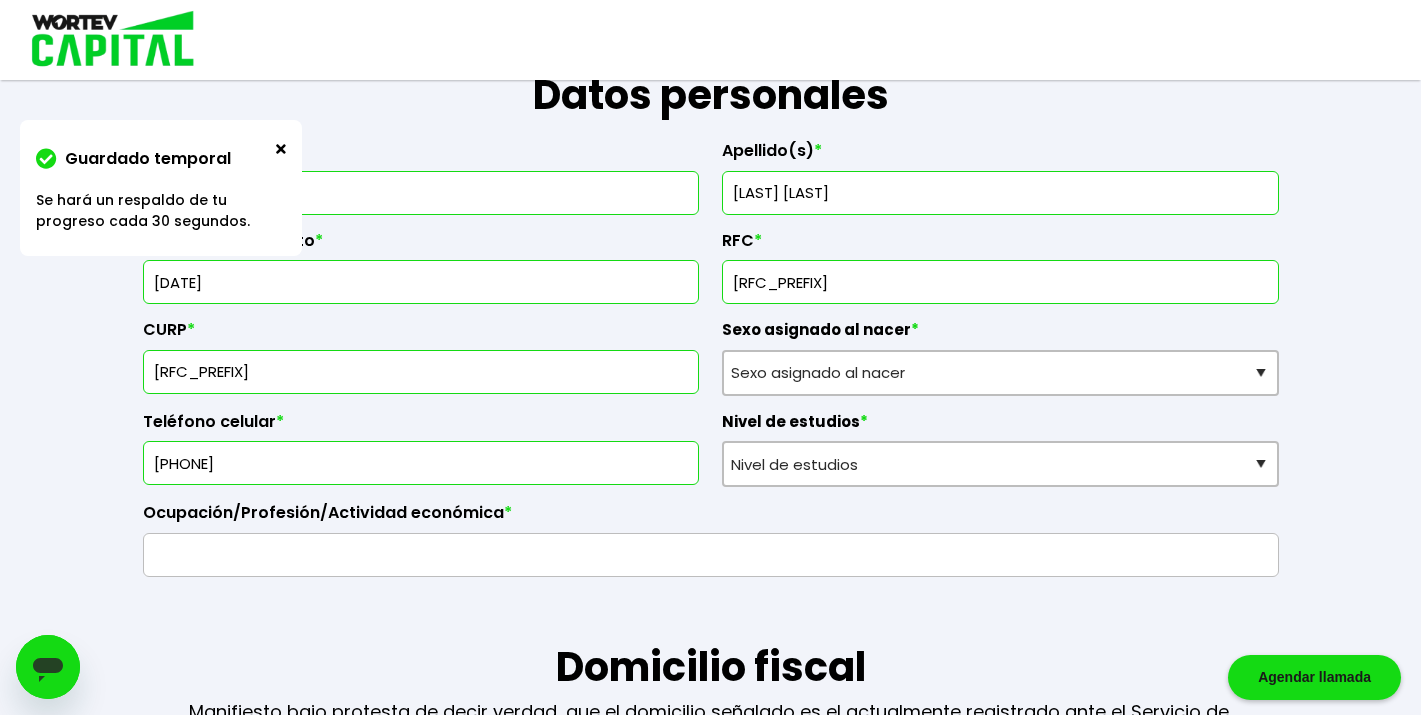 type on "[RFC_PREFIX]" 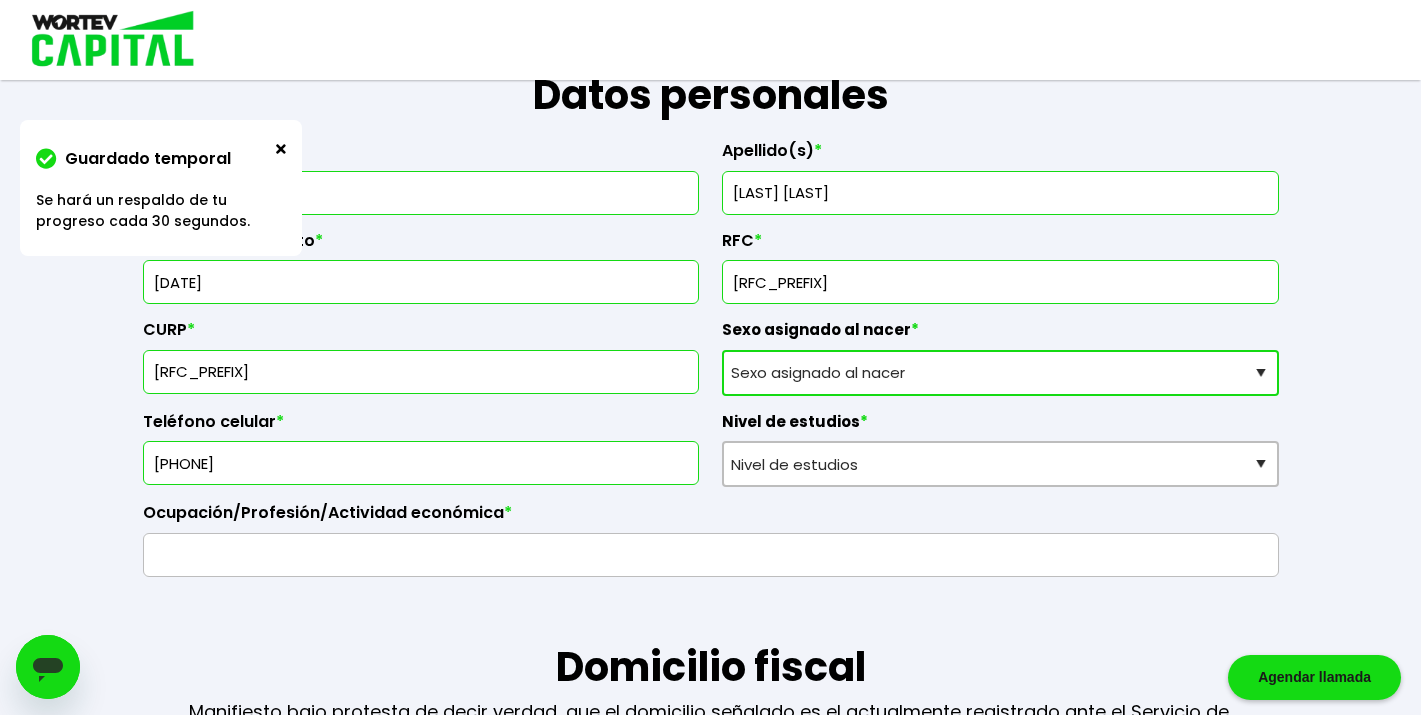 click on "Sexo asignado al nacer Hombre Mujer Prefiero no contestar" at bounding box center [1000, 373] 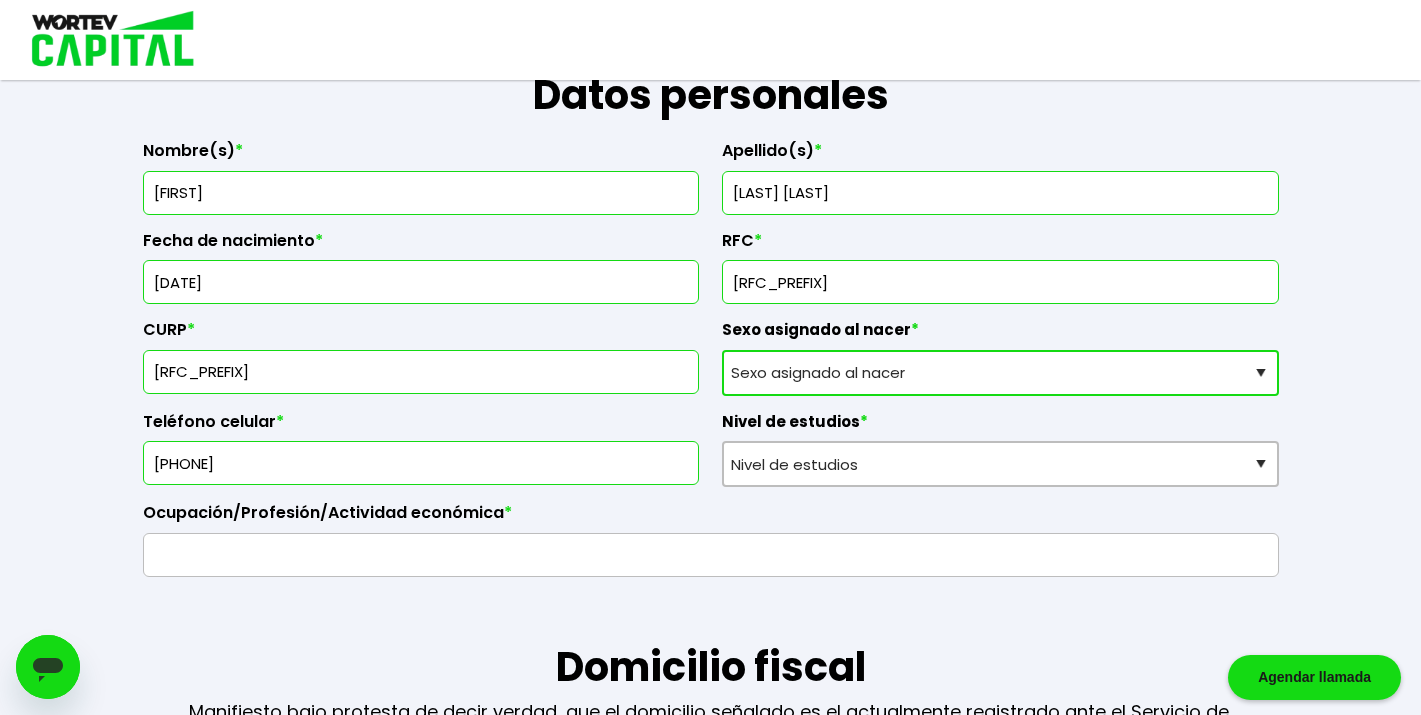 select on "Hombre" 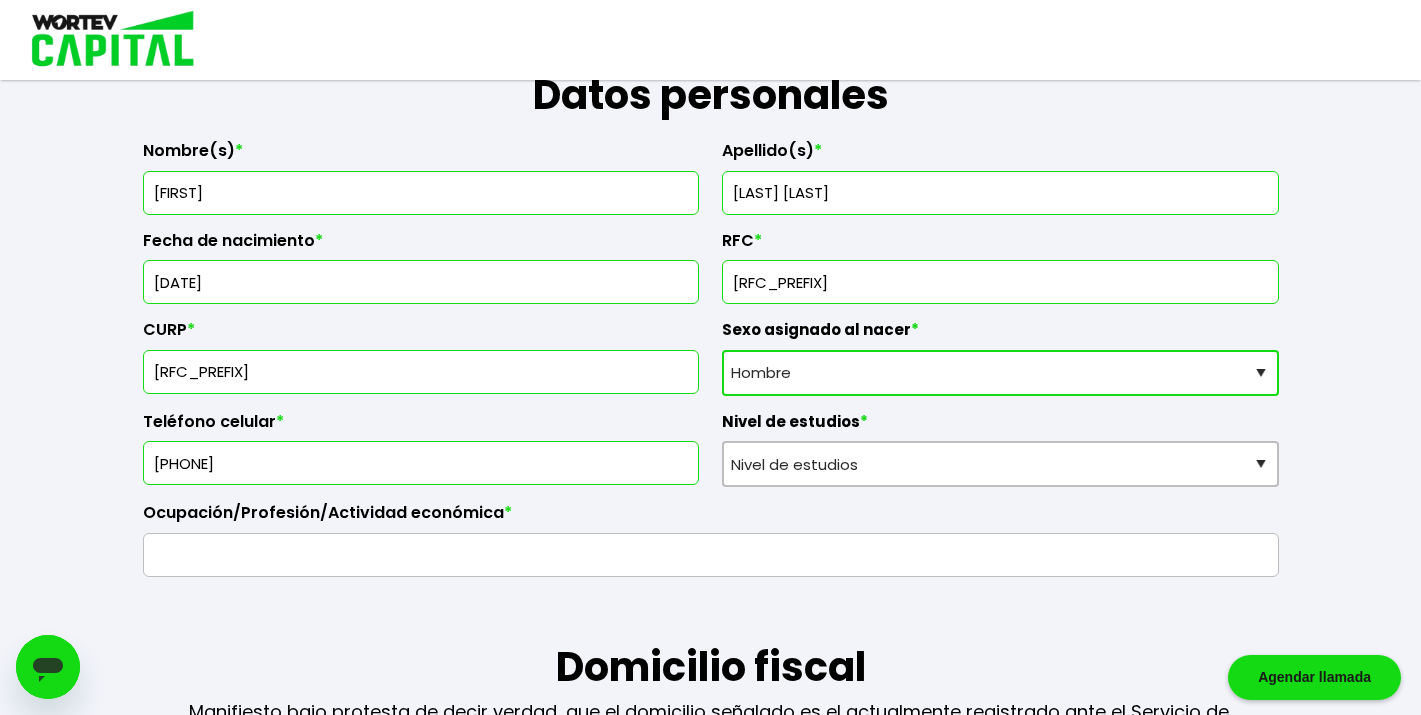 click on "[RFC_PREFIX]" at bounding box center (421, 372) 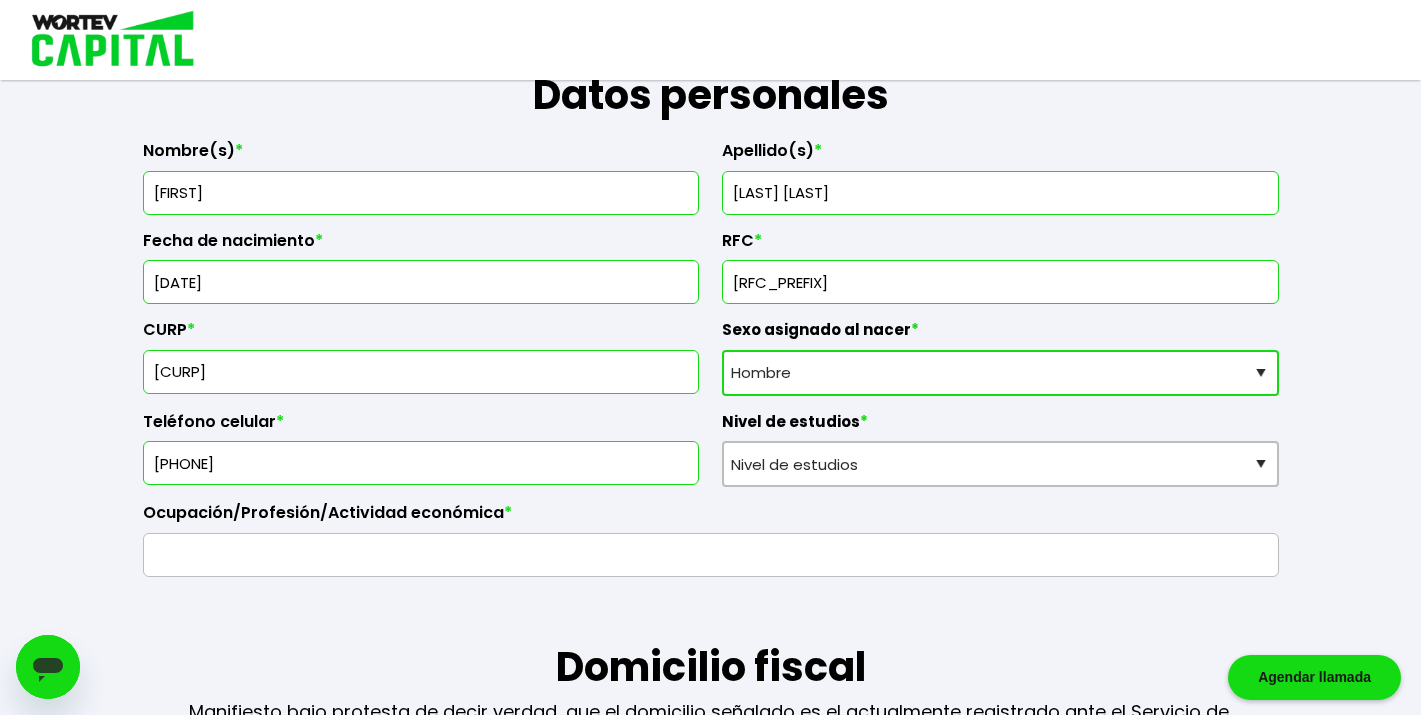 type on "[CURP]" 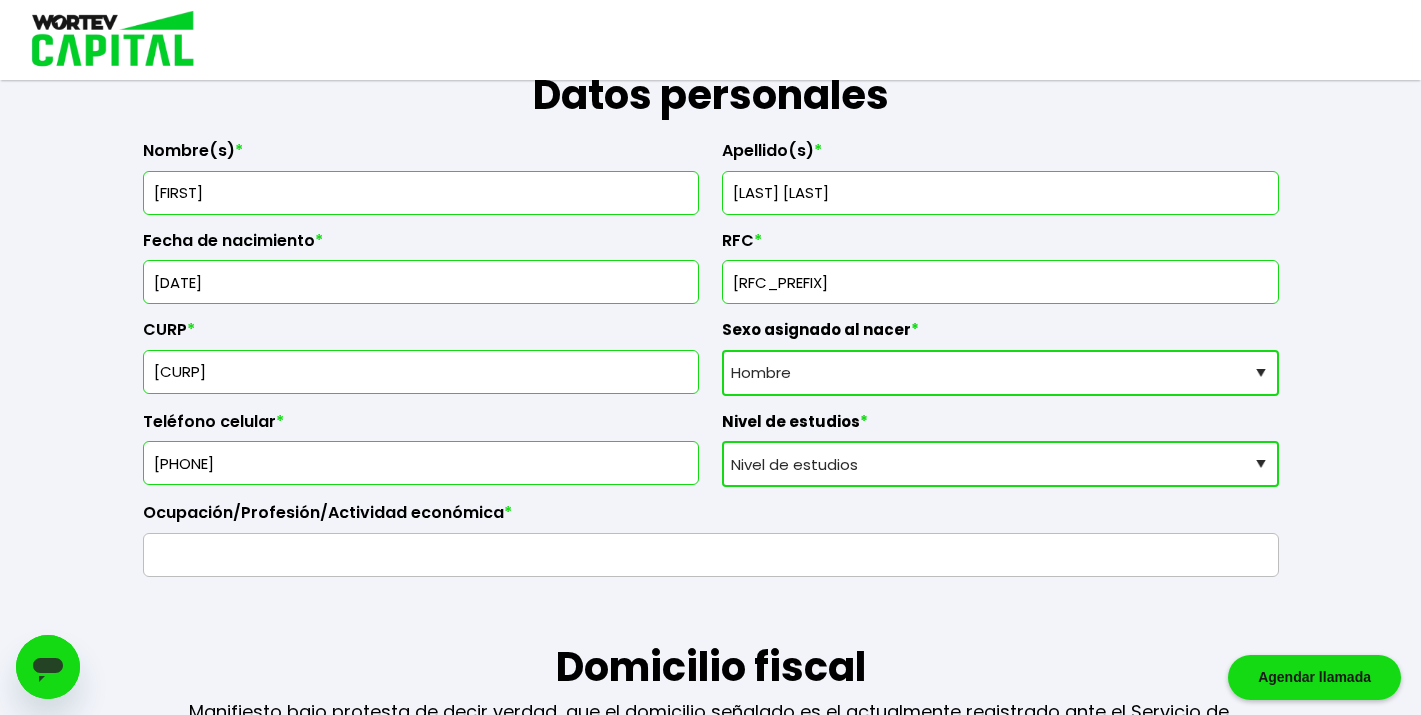 click on "Nivel de estudios Primaria Secundaria Bachillerato Licenciatura Posgrado" at bounding box center (1000, 464) 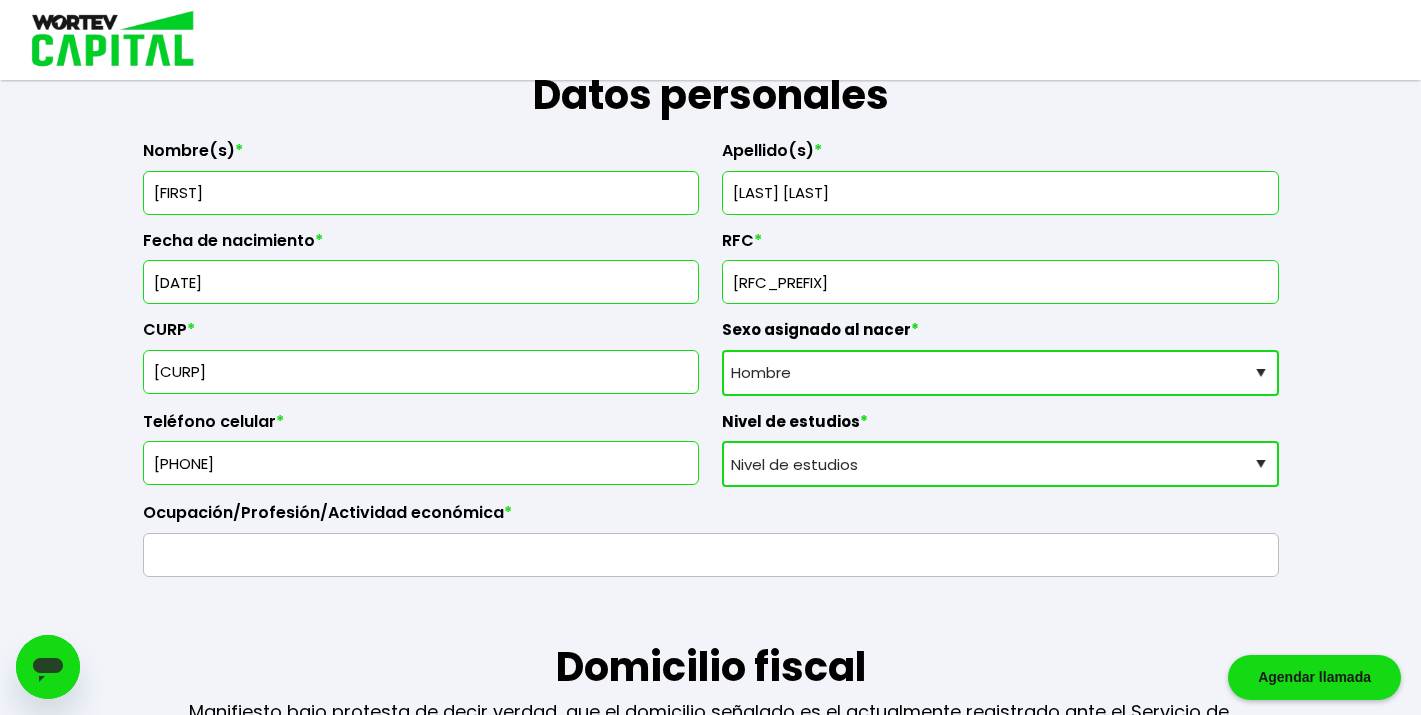 select on "Posgrado" 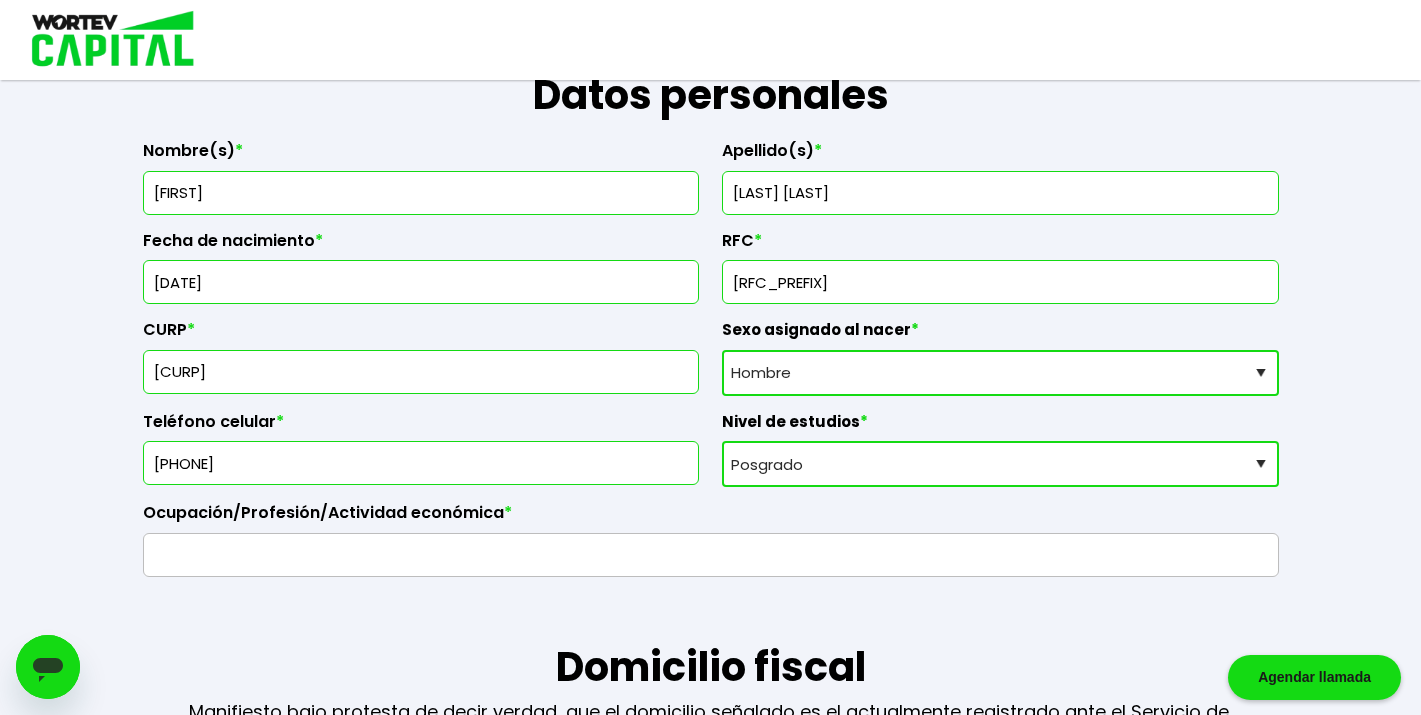 click at bounding box center (711, 555) 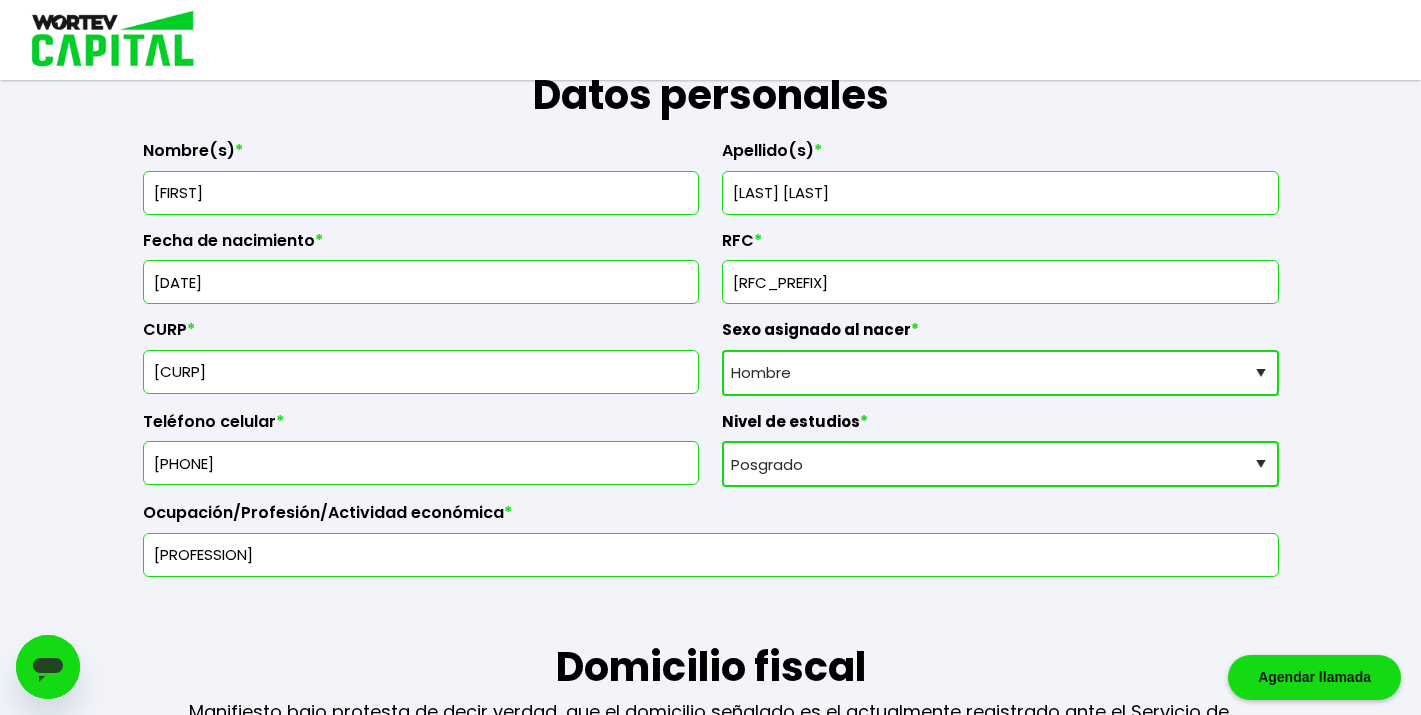 type on "[PROFESSION]" 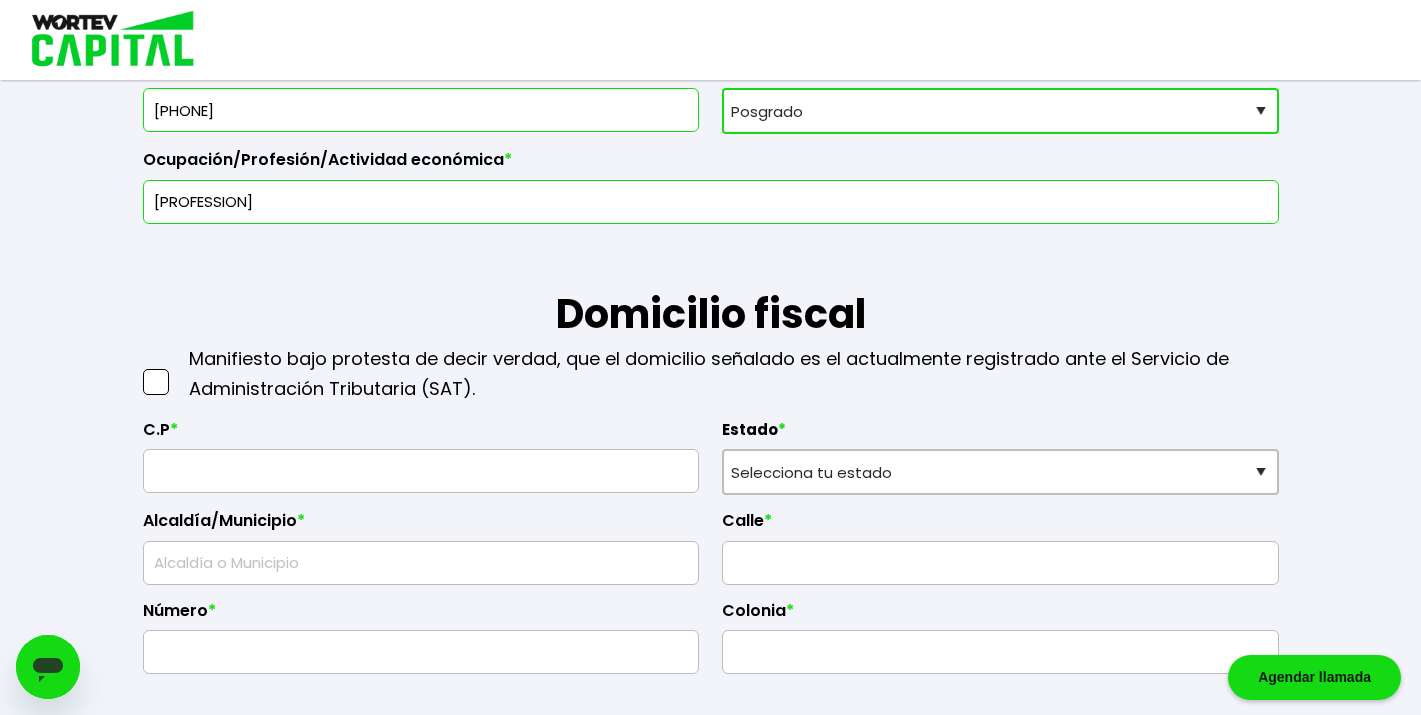 scroll, scrollTop: 720, scrollLeft: 0, axis: vertical 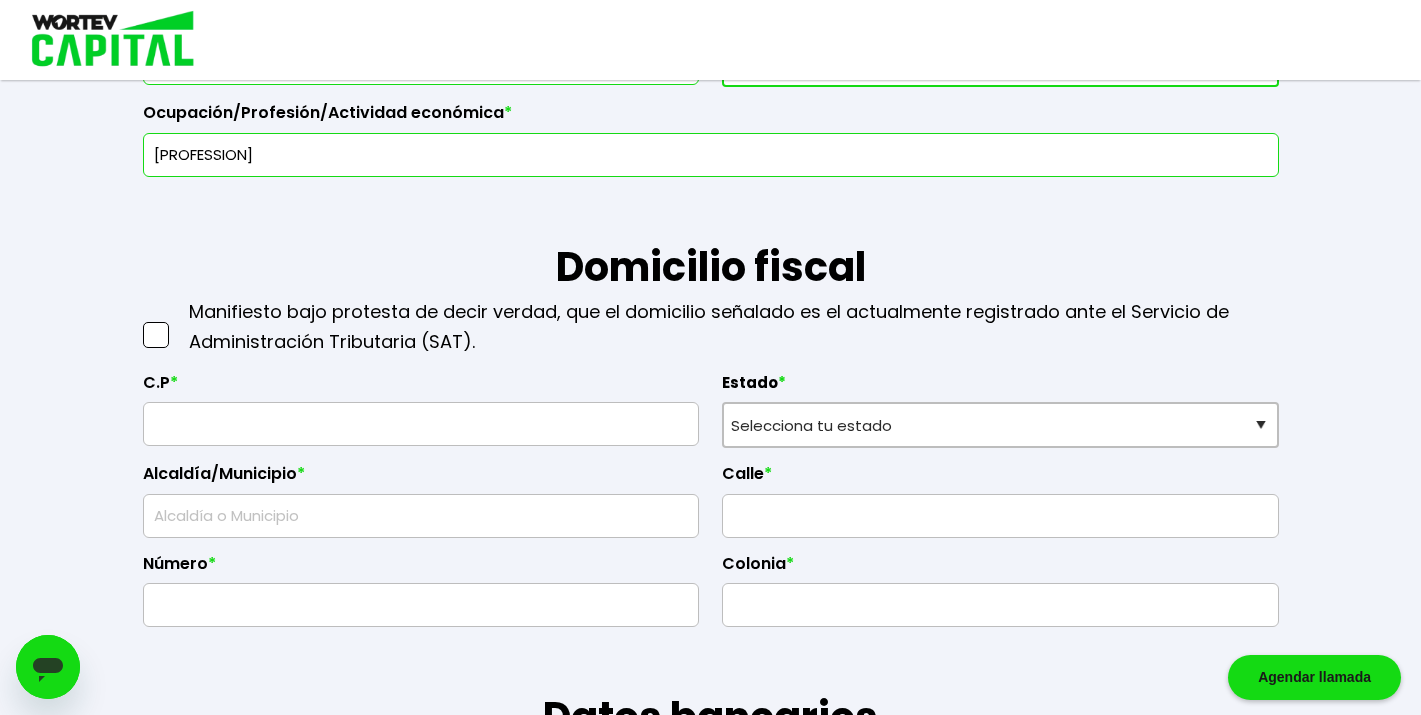 click at bounding box center [156, 335] 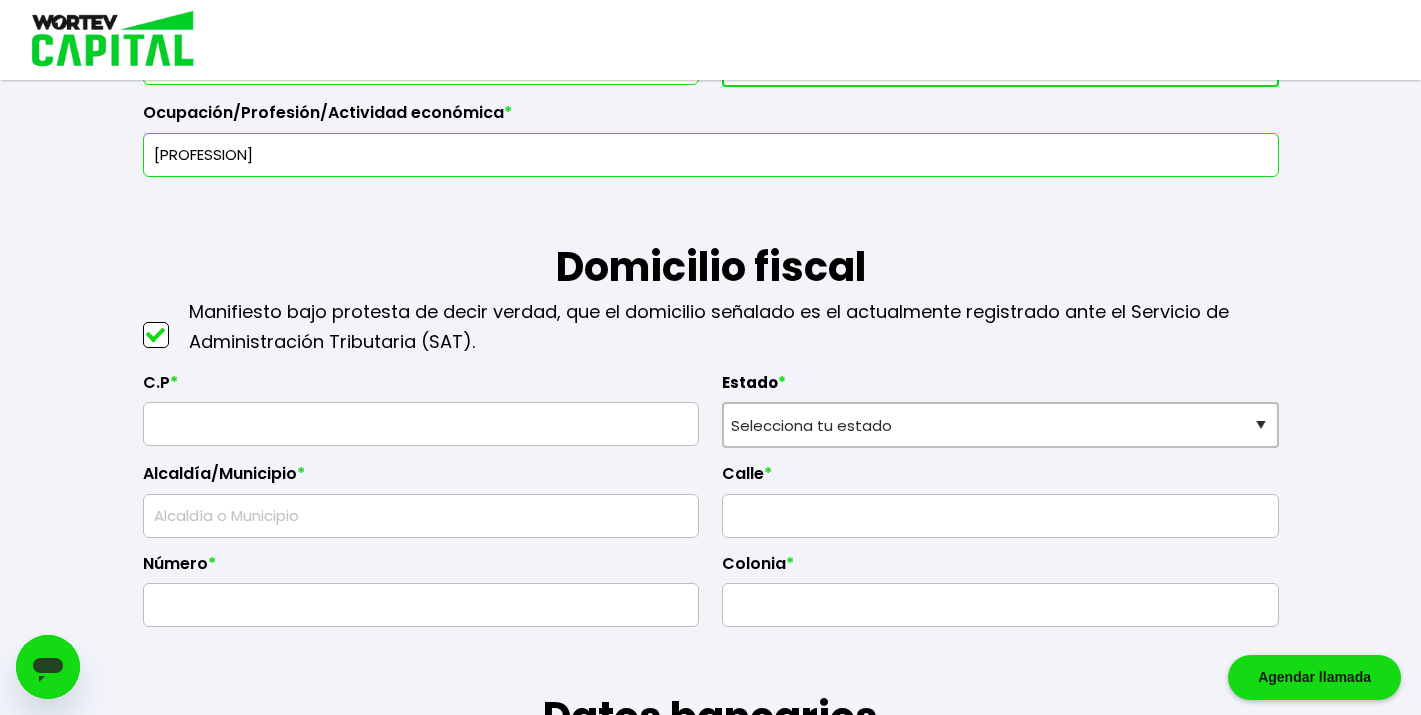click at bounding box center (421, 424) 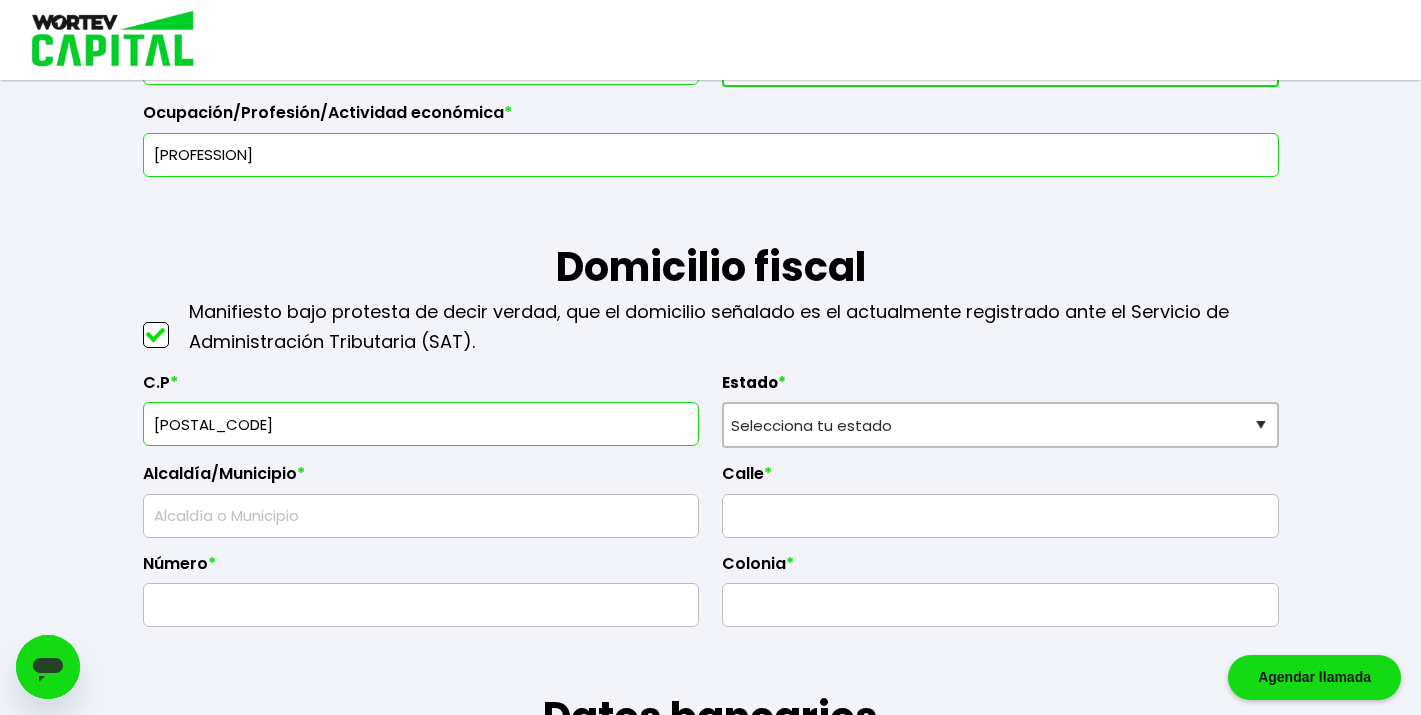 type on "[POSTAL_CODE]" 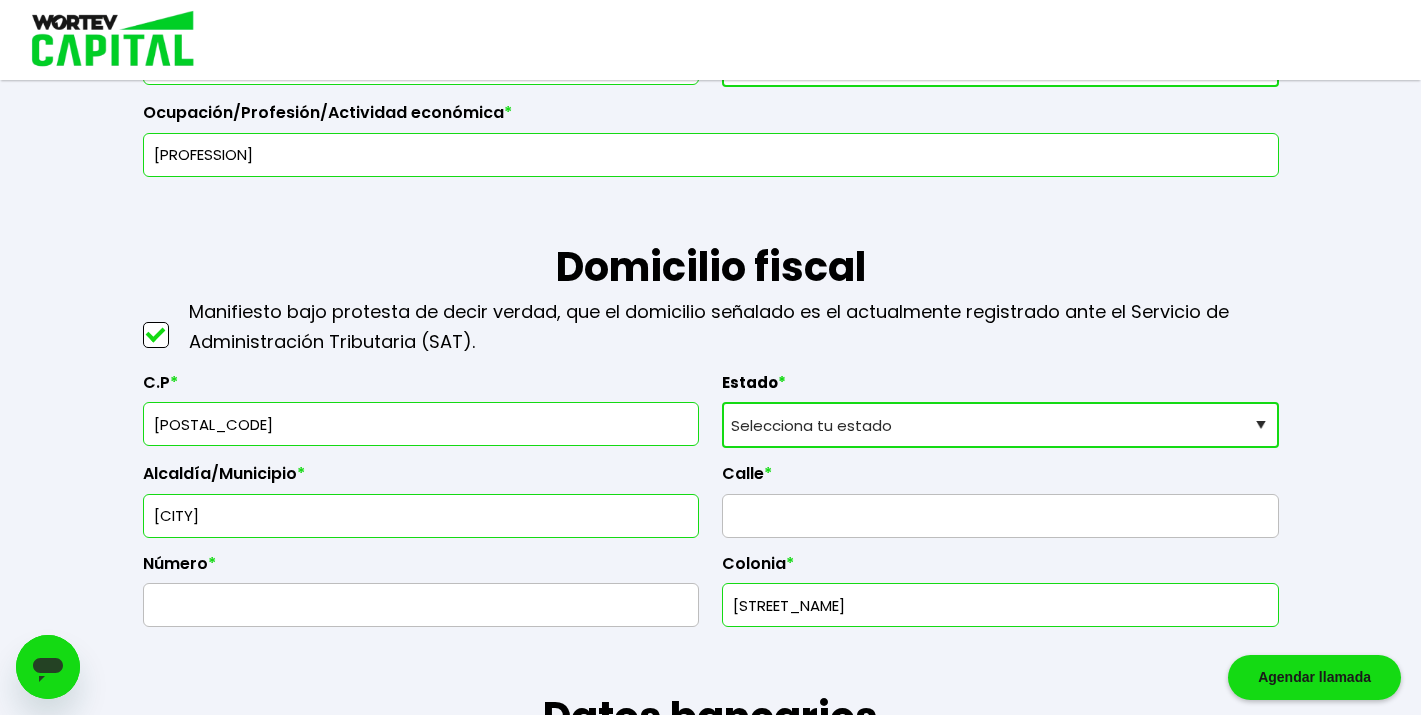 type on "[POSTAL_CODE]" 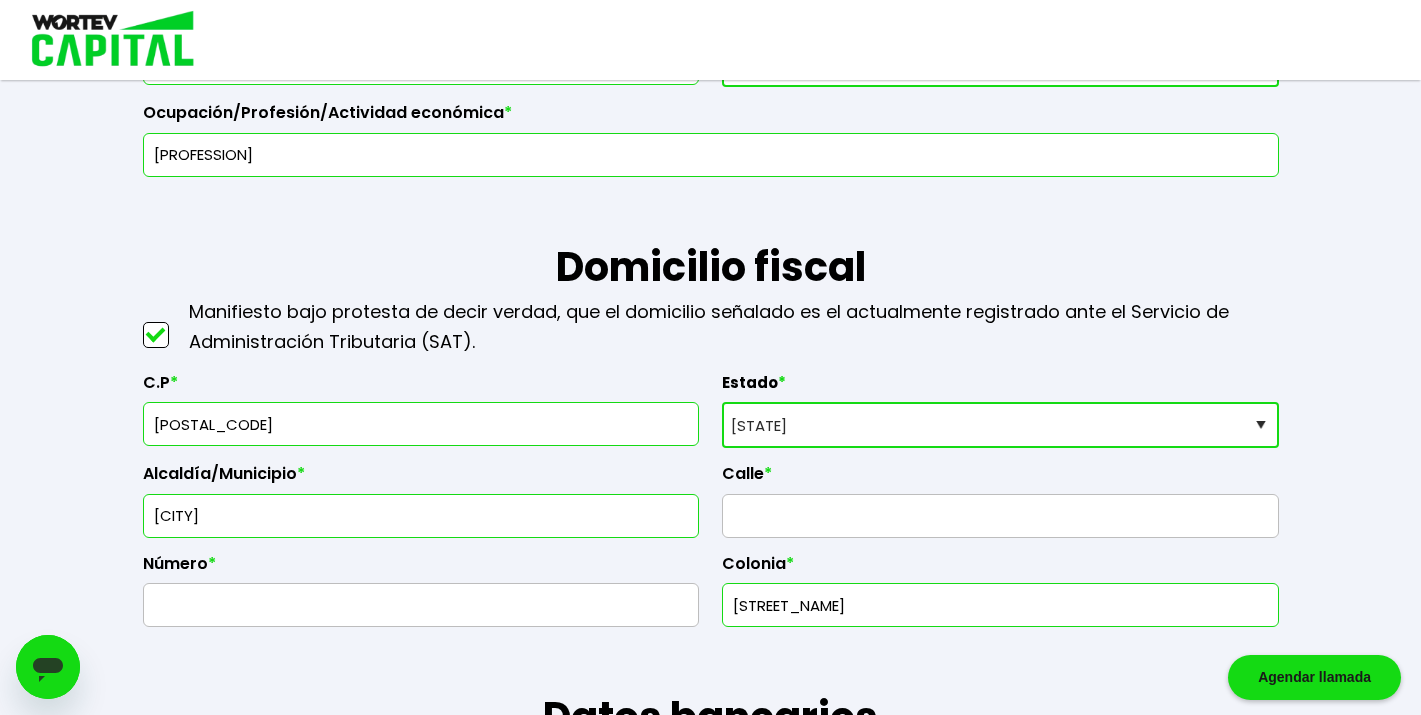 click at bounding box center (1000, 516) 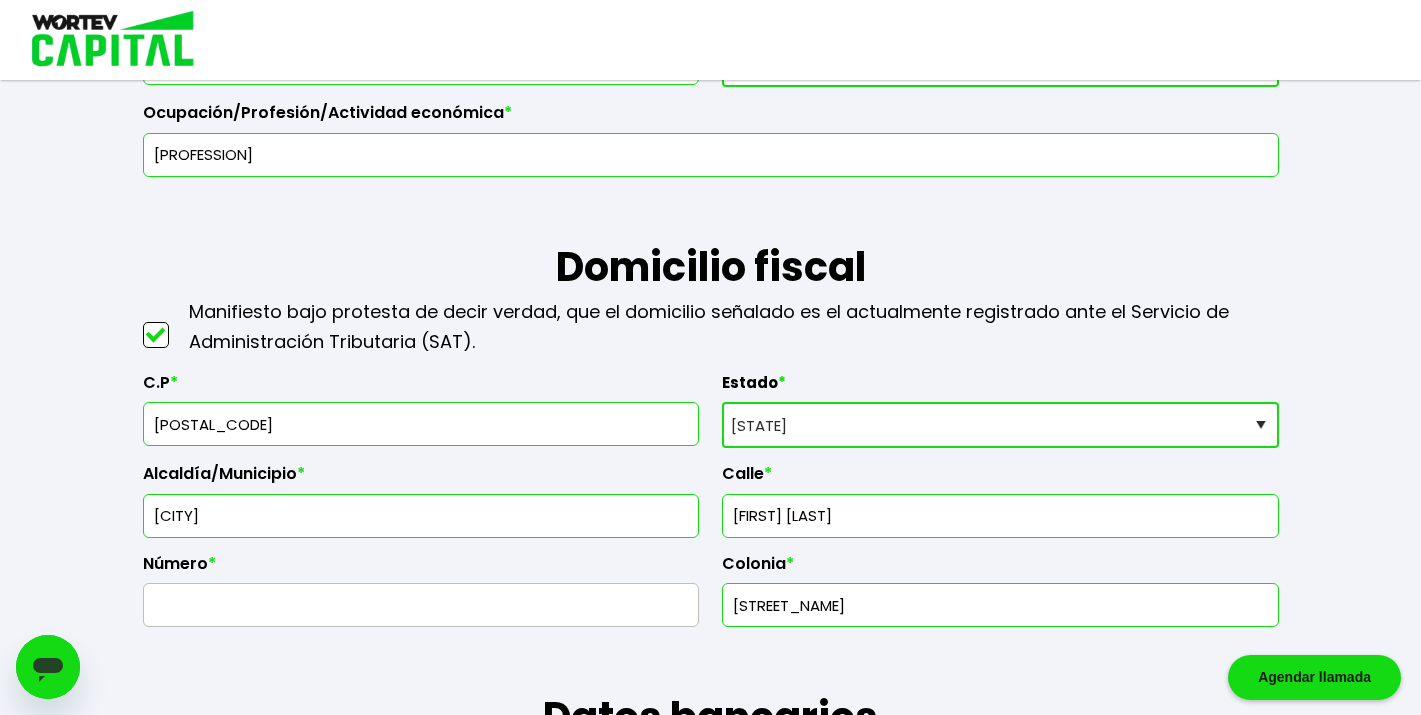 type on "[FIRST] [LAST]" 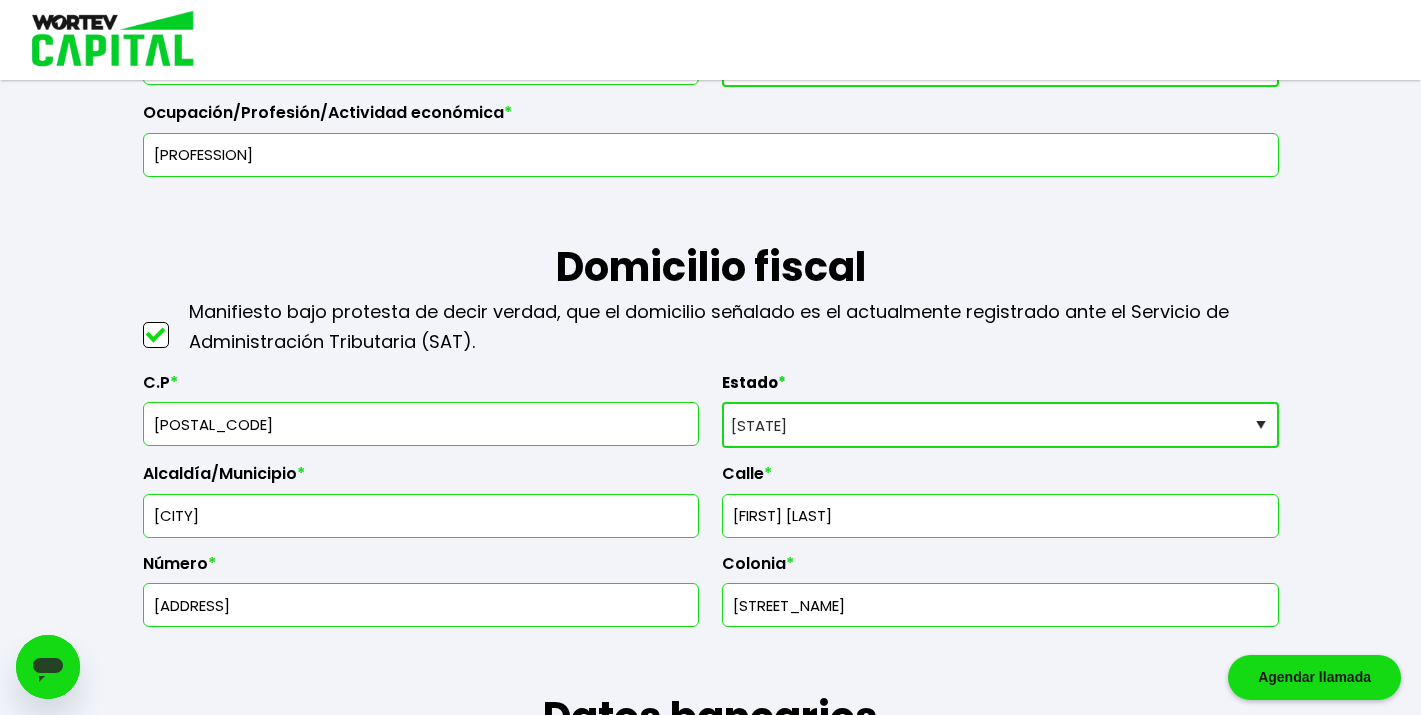 type on "[ADDRESS]" 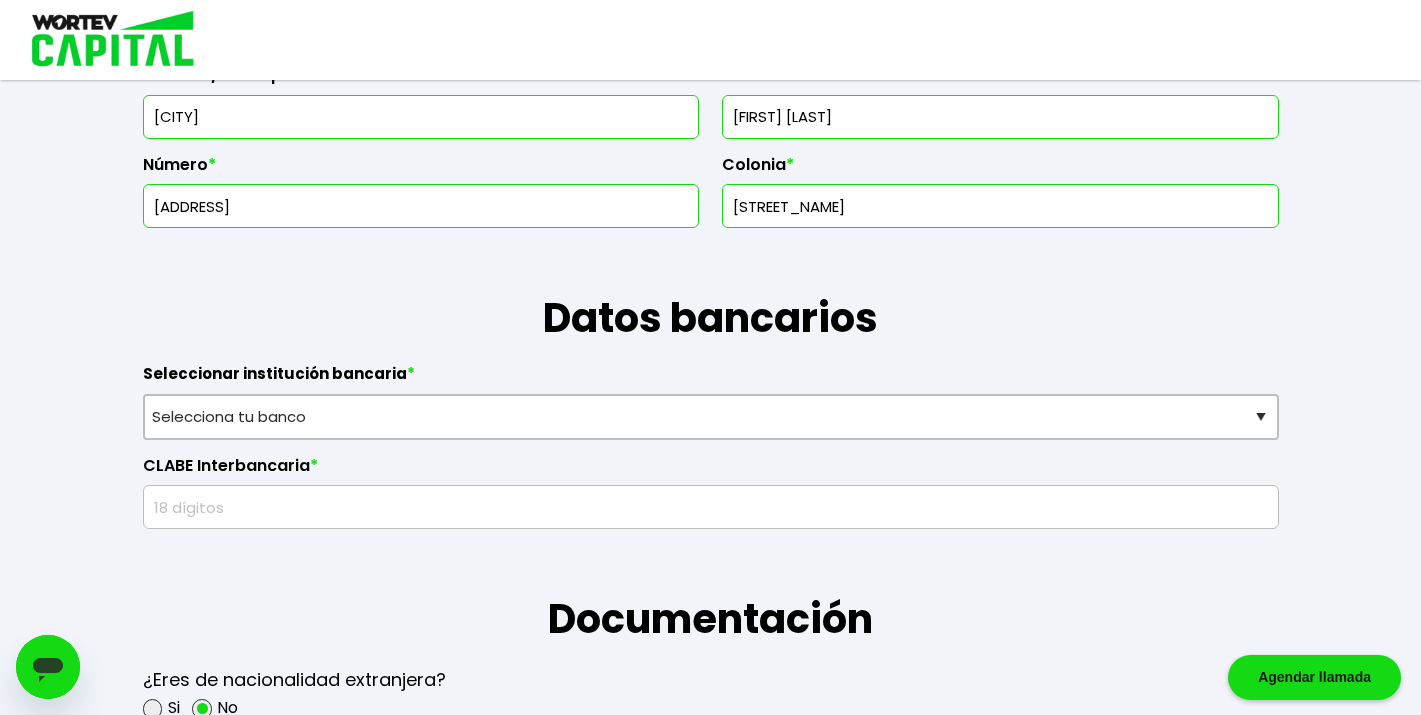 scroll, scrollTop: 1120, scrollLeft: 0, axis: vertical 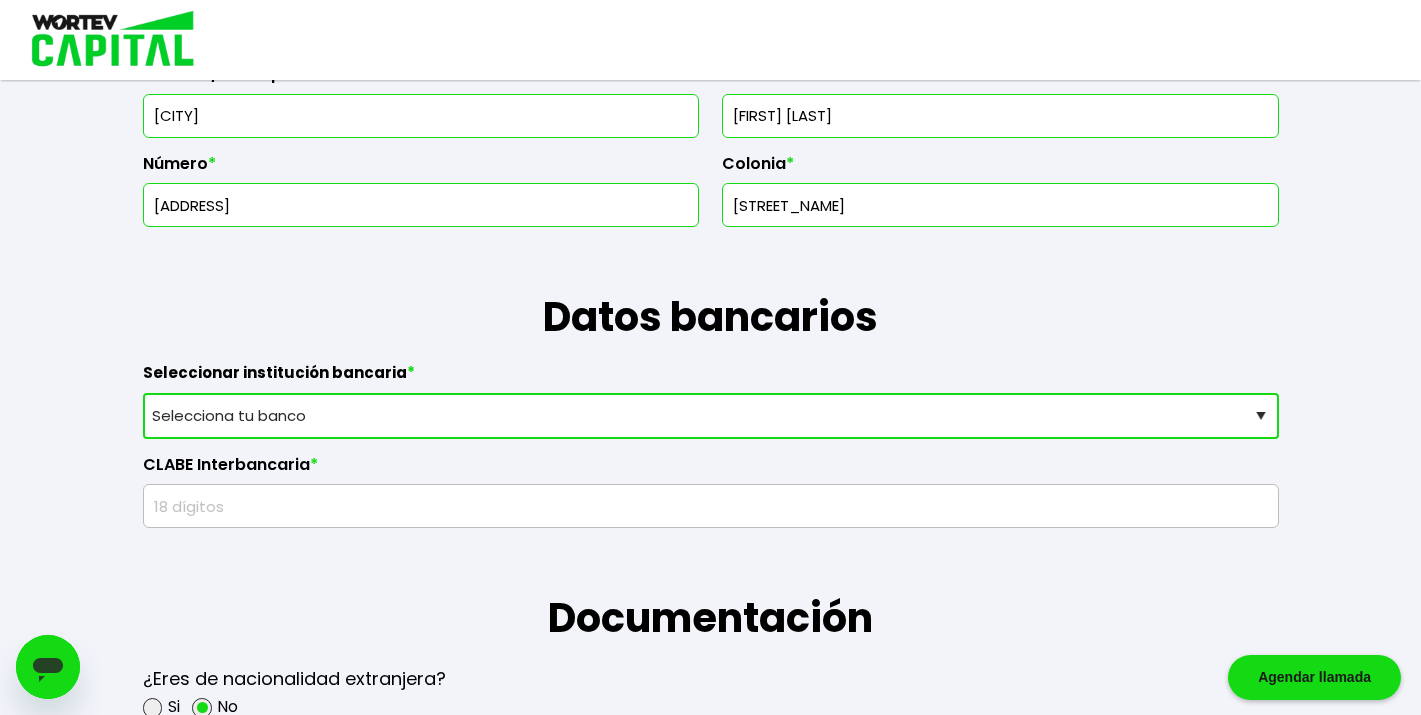 click on "Selecciona tu banco ABC Capital Actinver Afirme Albo ASP Banamex Banbajio Banco Autofin Banco Azteca Banco Bancrea Banco Base Banco Inmobiliario Mexicano Banco Sabadell Banco ve por más Bancoppel Banjercito Bankaool Banorte Banregio Banregio (Hey Banco) Bansefi Bansi BBVA Bancomer Bineo Caja Morelia Valladolid Caja Popular Mexicana Caja Yanga CIBanco Compartamos Banco CONSUBANCO Cuenca Finsus Fondeadora Grupo Financiero MULTIVA HSBC Inbursa INTERCAM Banco INVEX IXE Klar Alternativos ku-bo Financiero, S.A. de C.V. Mercado Pago Mifel Nu Bank Santander Scotiabank Stori STP Uala Otro" at bounding box center (711, 416) 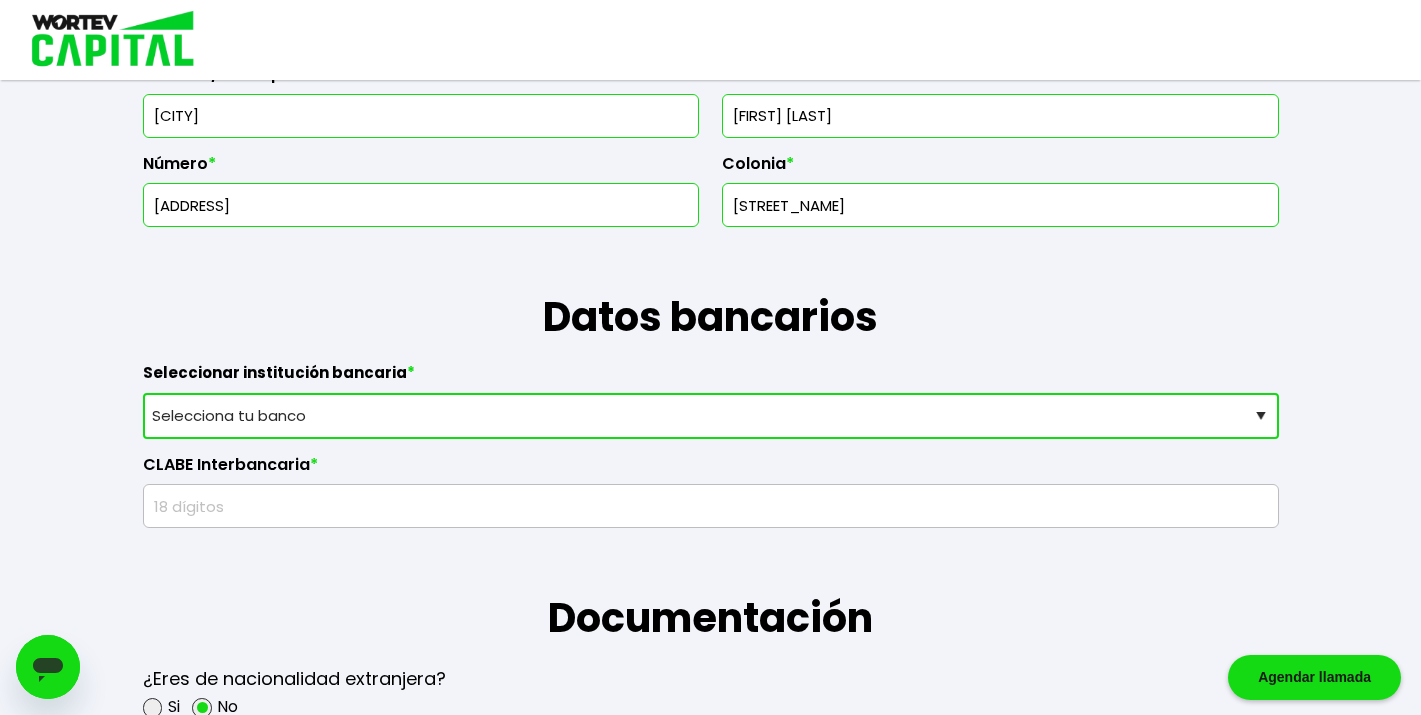 select on "BBVA Bancomer" 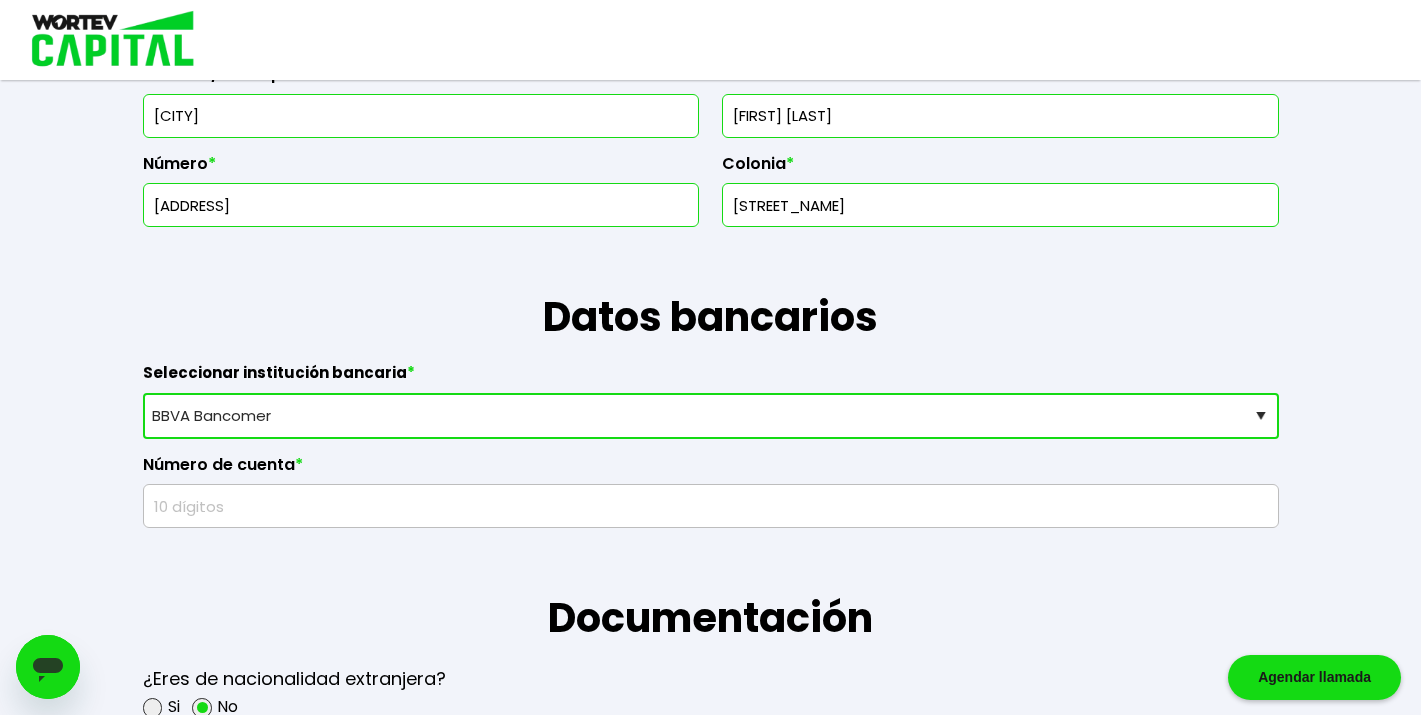 click at bounding box center [711, 506] 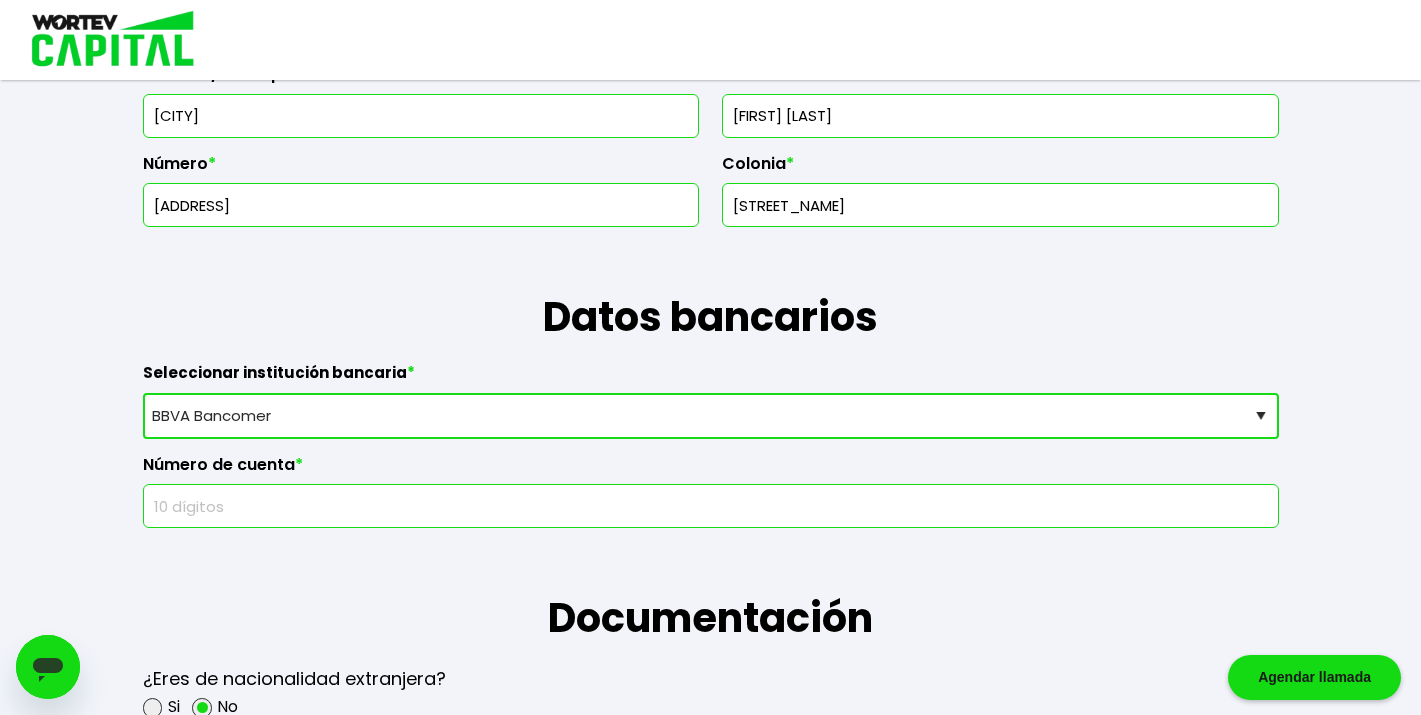 click at bounding box center [711, 506] 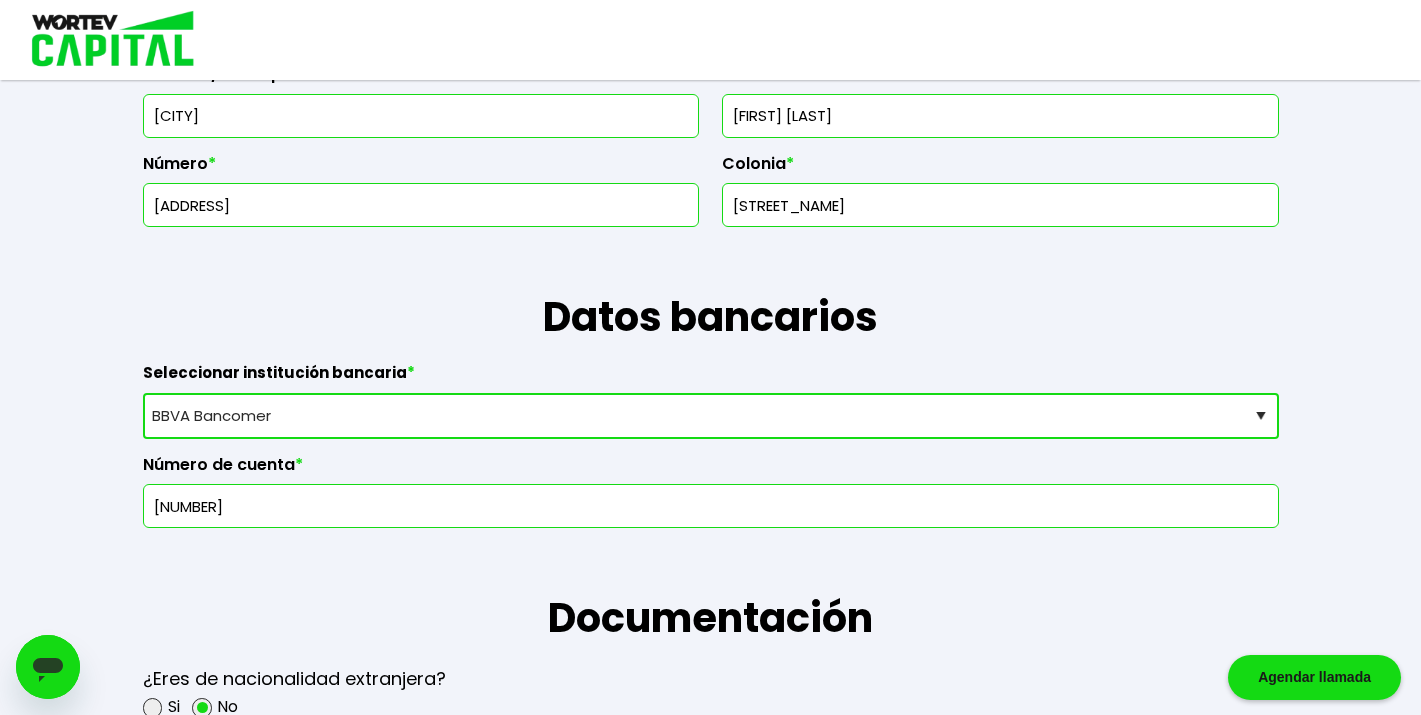 type on "[NUMBER]" 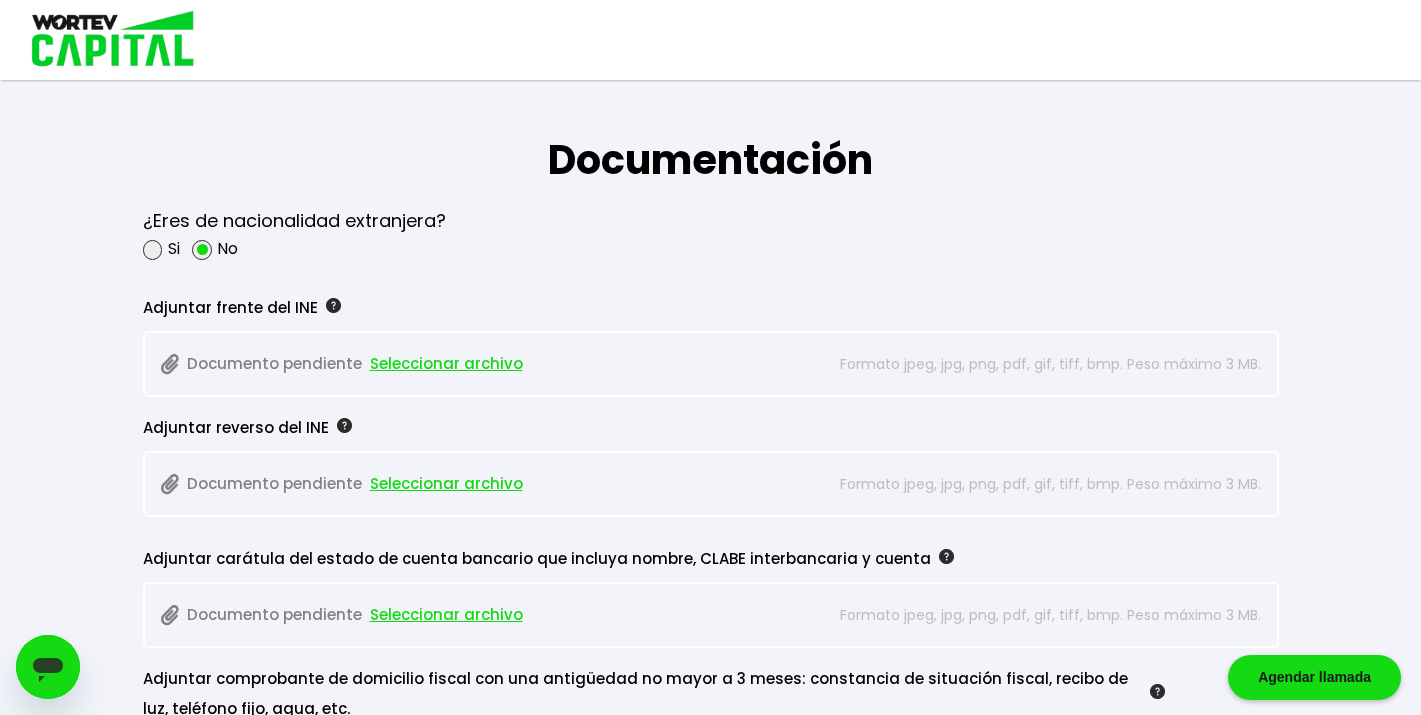 scroll, scrollTop: 1600, scrollLeft: 0, axis: vertical 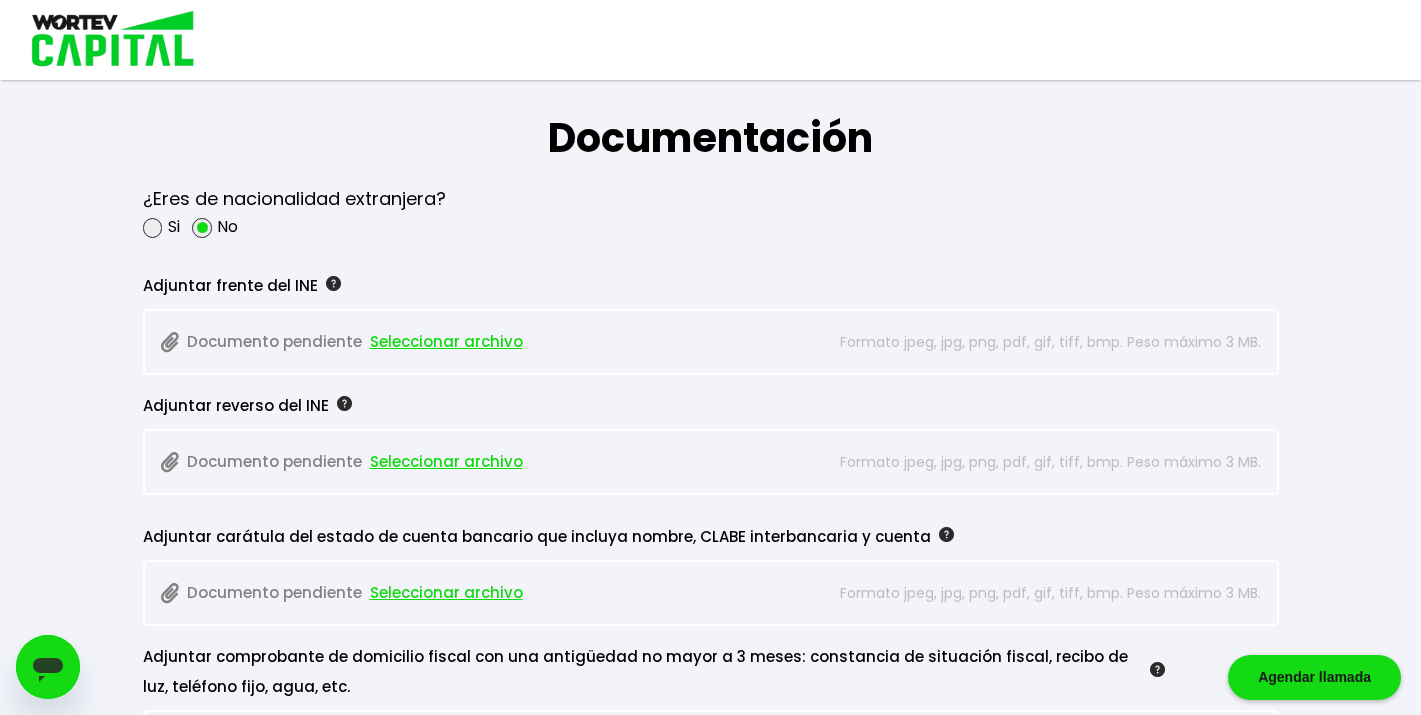 click on "Seleccionar archivo" at bounding box center (446, 342) 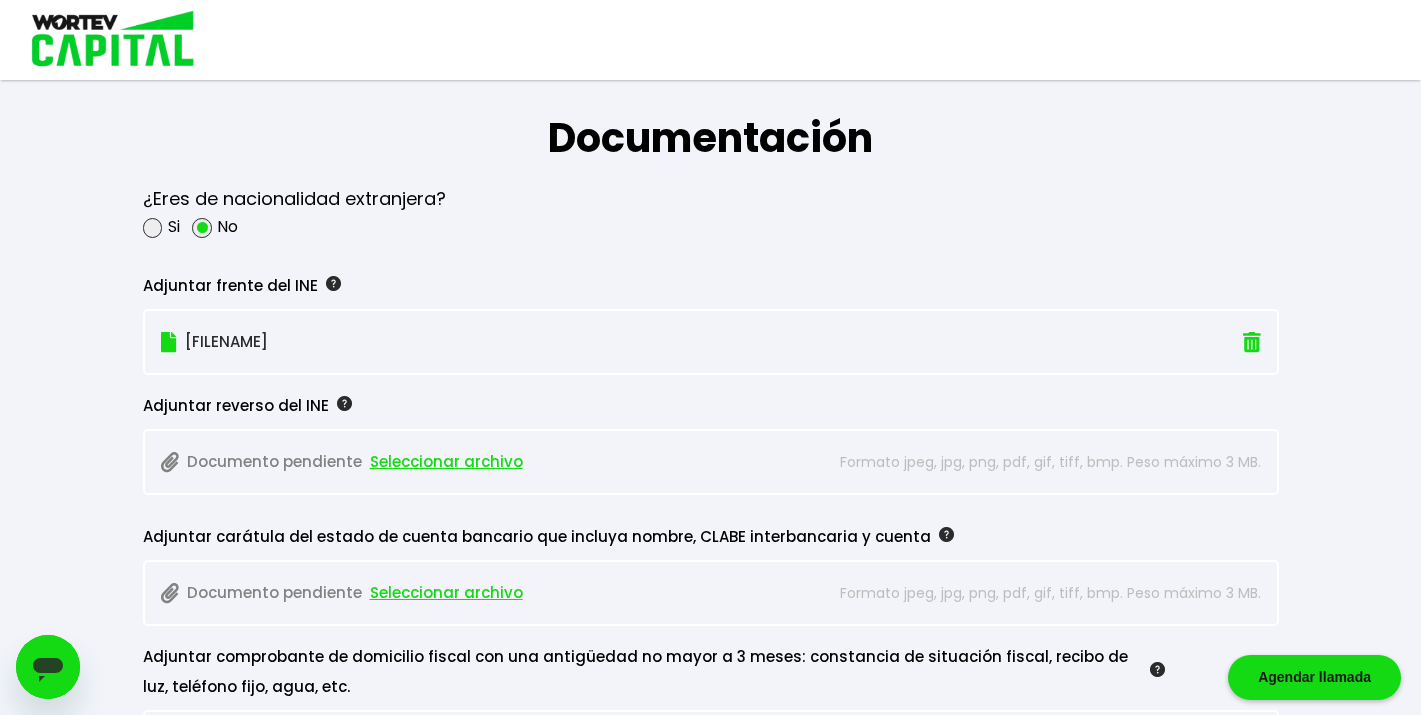 click on "Seleccionar archivo" at bounding box center [446, 462] 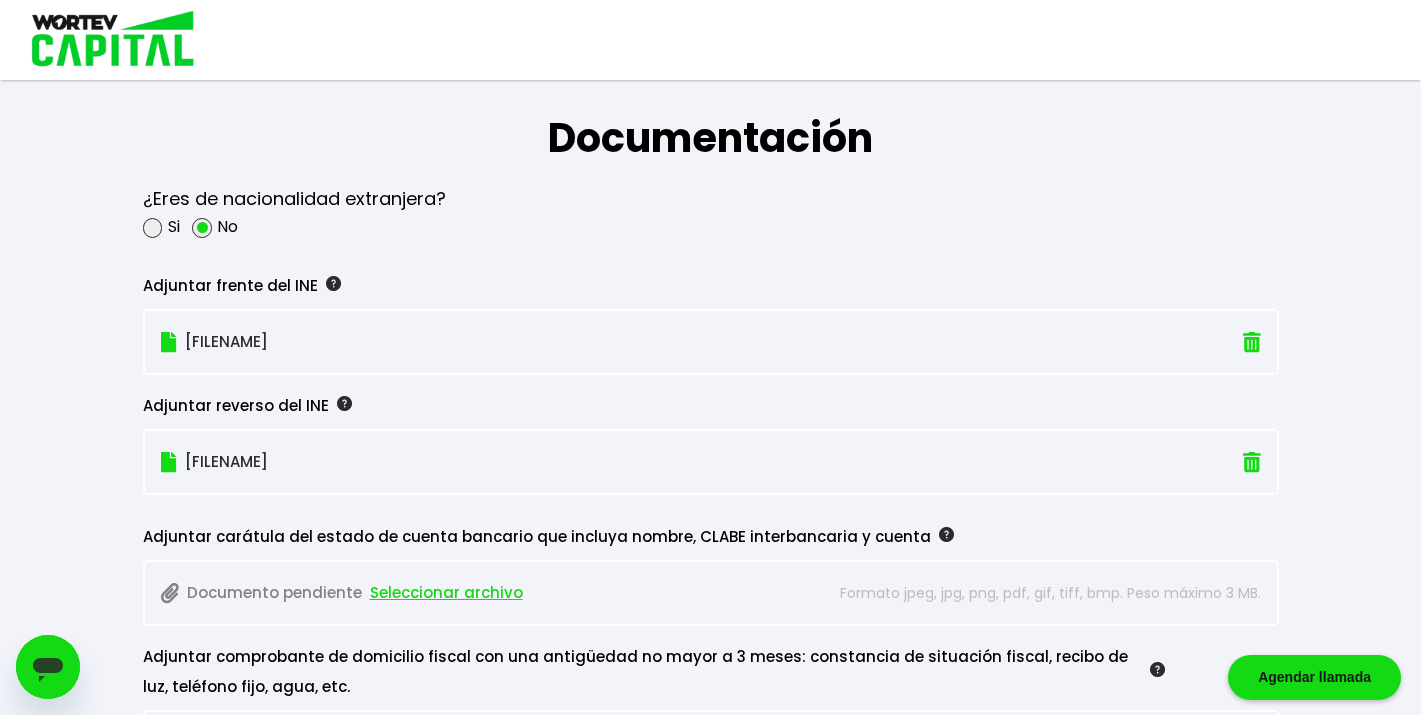 click on "Seleccionar archivo" at bounding box center (446, 593) 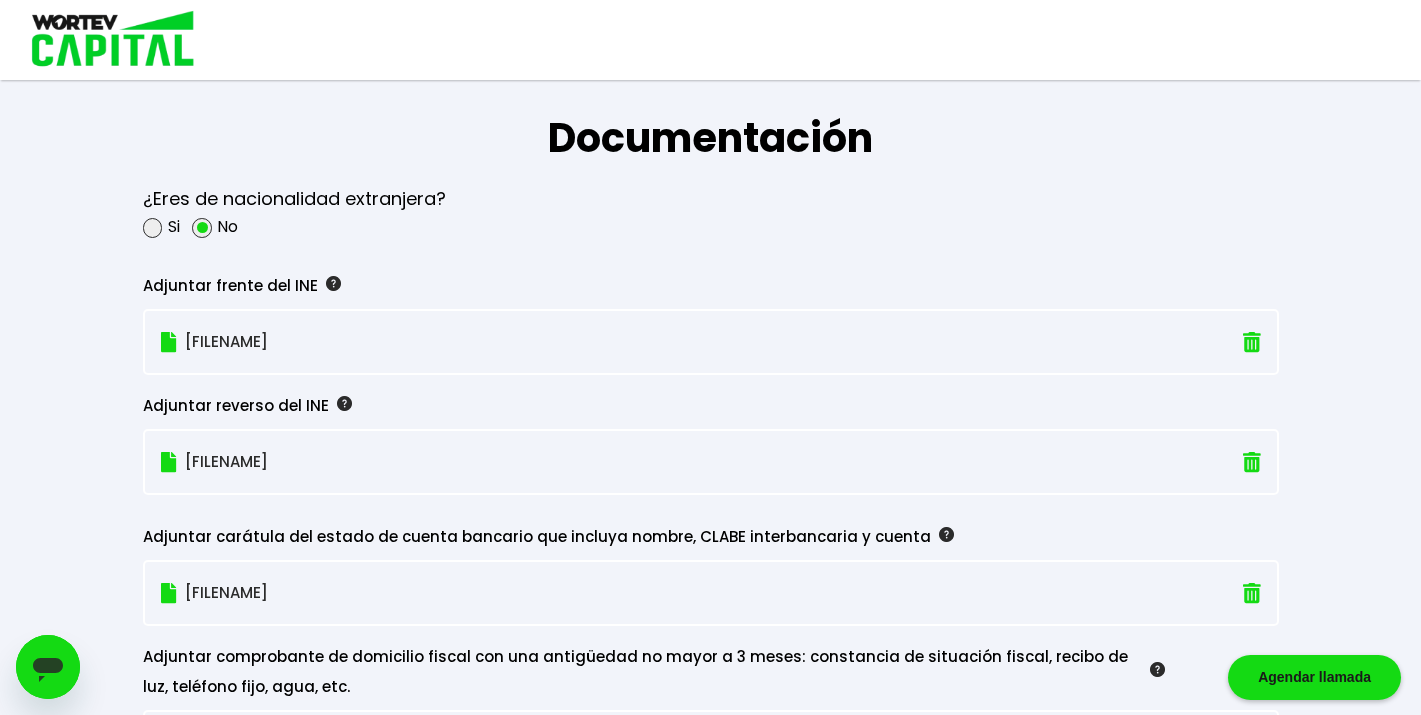 click on "Guardado temporal Se hará un respaldo de tu progreso cada 30 segundos. La siguiente información nos permitirá verificar tu perfil como inversionista. Al tener los datos completos y correctos podremos depositar tus rendimientos en tiempo y forma, así como poder emitir las constancias de retenciones como marca la Ley. Perfil seleccionado Persona física Correo electrónico [EMAIL] Datos personales Nombre(s) * [FIRST] Apellido(s) * [LAST] [LAST] Fecha de nacimiento * [DATE] RFC * [RFC] CURP * [CURP] Sexo asignado al nacer * Sexo asignado al nacer Hombre Mujer Prefiero no contestar Teléfono celular * [PHONE] Nivel de estudios * Nivel de estudios Primaria Secundaria Bachillerato Licenciatura Posgrado Ocupación/Profesión/Actividad económica * [PROFESSION]  Domicilio fiscal  Manifiesto bajo protesta de decir verdad, que el domicilio señalado es el actualmente registrado ante el Servicio de Administración Tributaria (SAT). C.P * [POSTAL_CODE] Estado * Selecciona tu estado * * *" at bounding box center [710, 89] 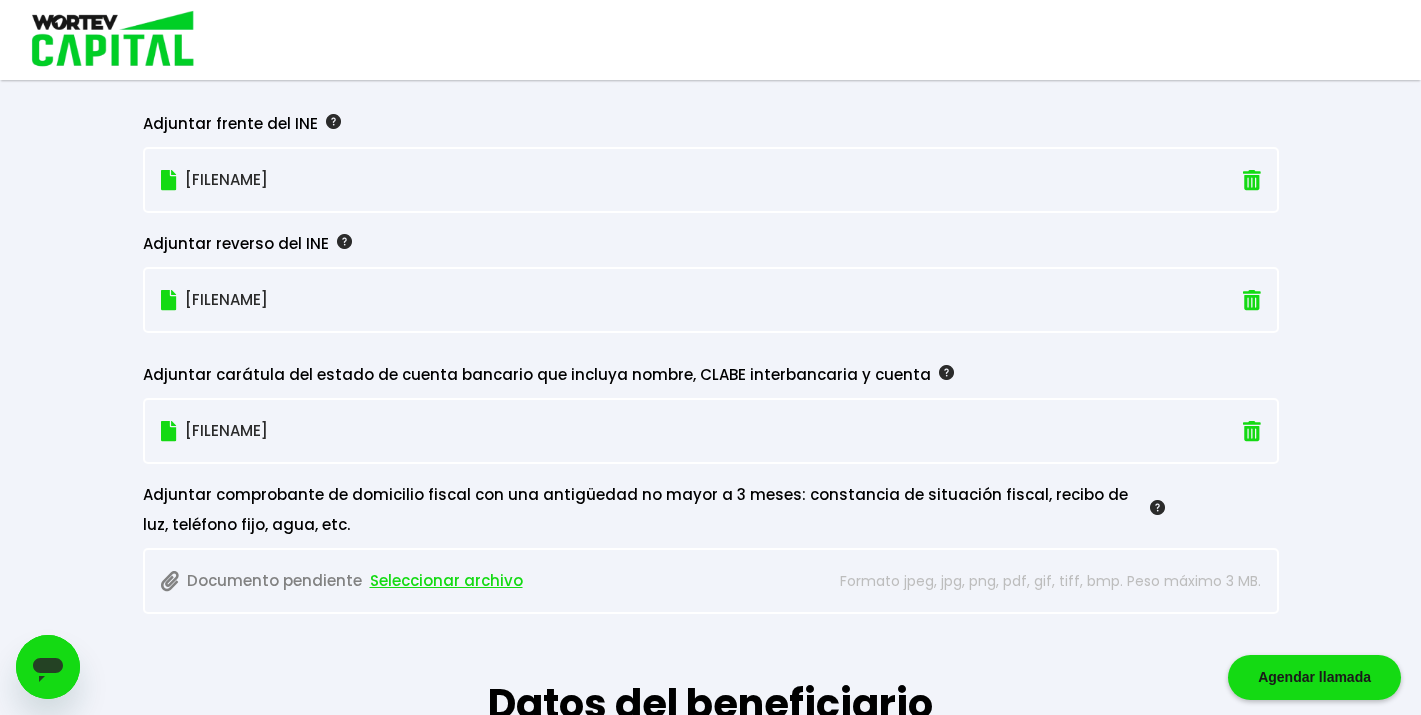 scroll, scrollTop: 1800, scrollLeft: 0, axis: vertical 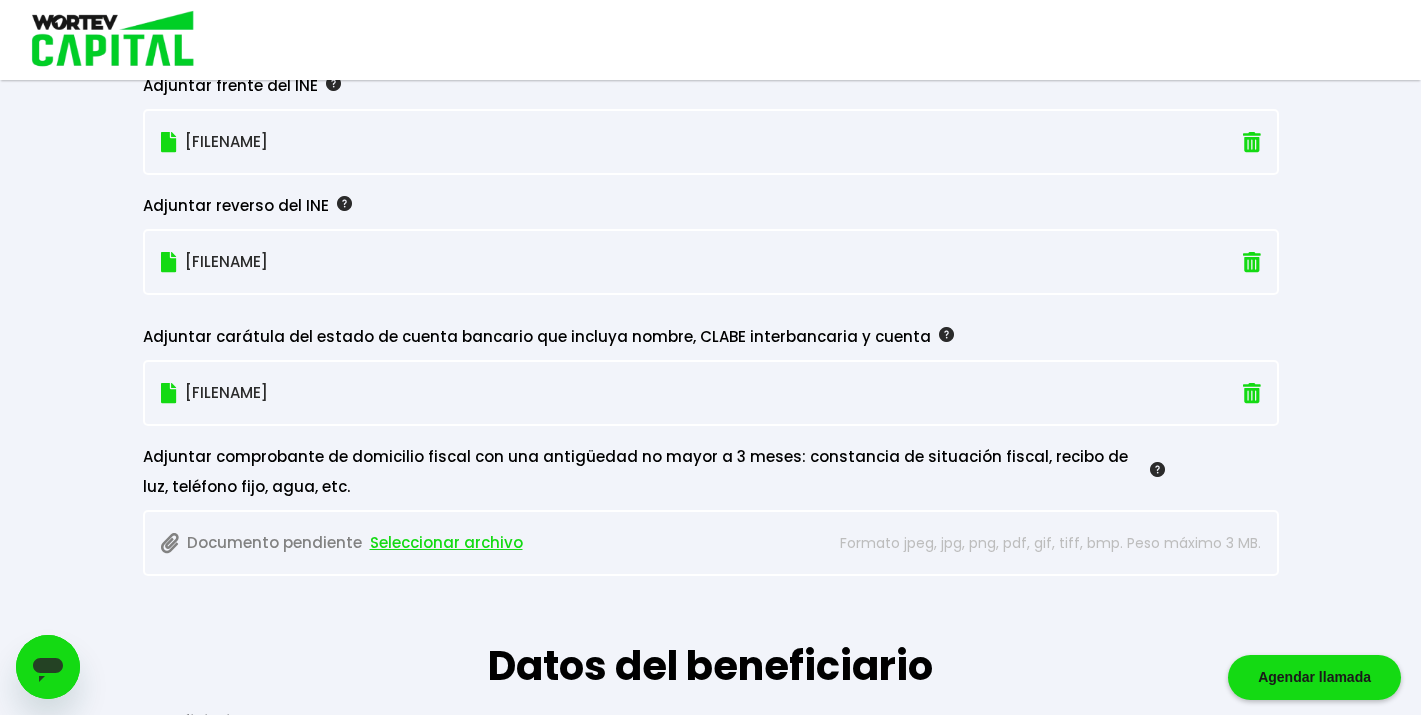 click on "Seleccionar archivo" at bounding box center [446, 543] 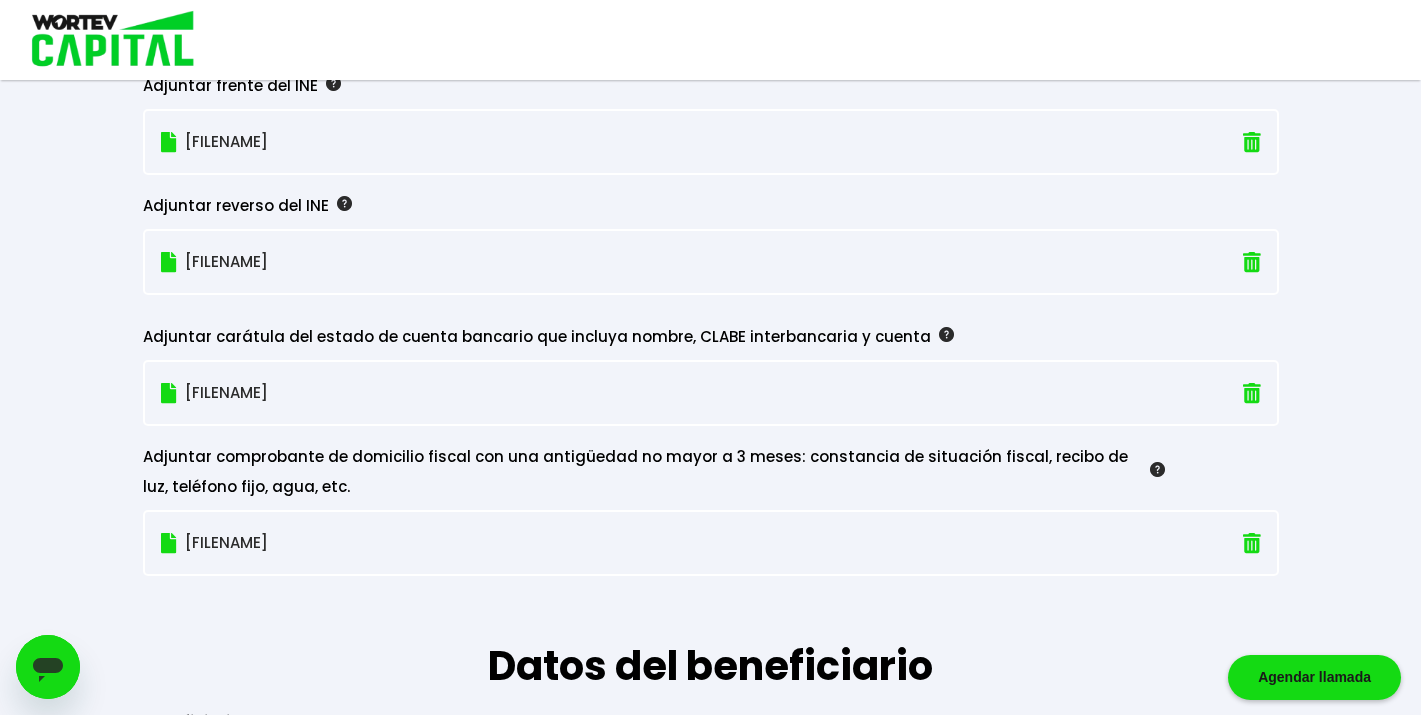click on "Guardado temporal Se hará un respaldo de tu progreso cada 30 segundos. La siguiente información nos permitirá verificar tu perfil como inversionista. Al tener los datos completos y correctos podremos depositar tus rendimientos en tiempo y forma, así como poder emitir las constancias de retenciones como marca la Ley. Perfil seleccionado Persona física Correo electrónico [EMAIL] Datos personales Nombre(s) * [FIRST] Apellido(s) * [LAST] [LAST] Fecha de nacimiento * [DATE] RFC * [RFC] CURP * [CURP] Sexo asignado al nacer * Sexo asignado al nacer Hombre Mujer Prefiero no contestar Teléfono celular * [PHONE] Nivel de estudios * Nivel de estudios Primaria Secundaria Bachillerato Licenciatura Posgrado Ocupación/Profesión/Actividad económica * [PROFESSION]  Domicilio fiscal  Manifiesto bajo protesta de decir verdad, que el domicilio señalado es el actualmente registrado ante el Servicio de Administración Tributaria (SAT). C.P * [POSTAL_CODE] Estado * Selecciona tu estado * * *" at bounding box center [710, -111] 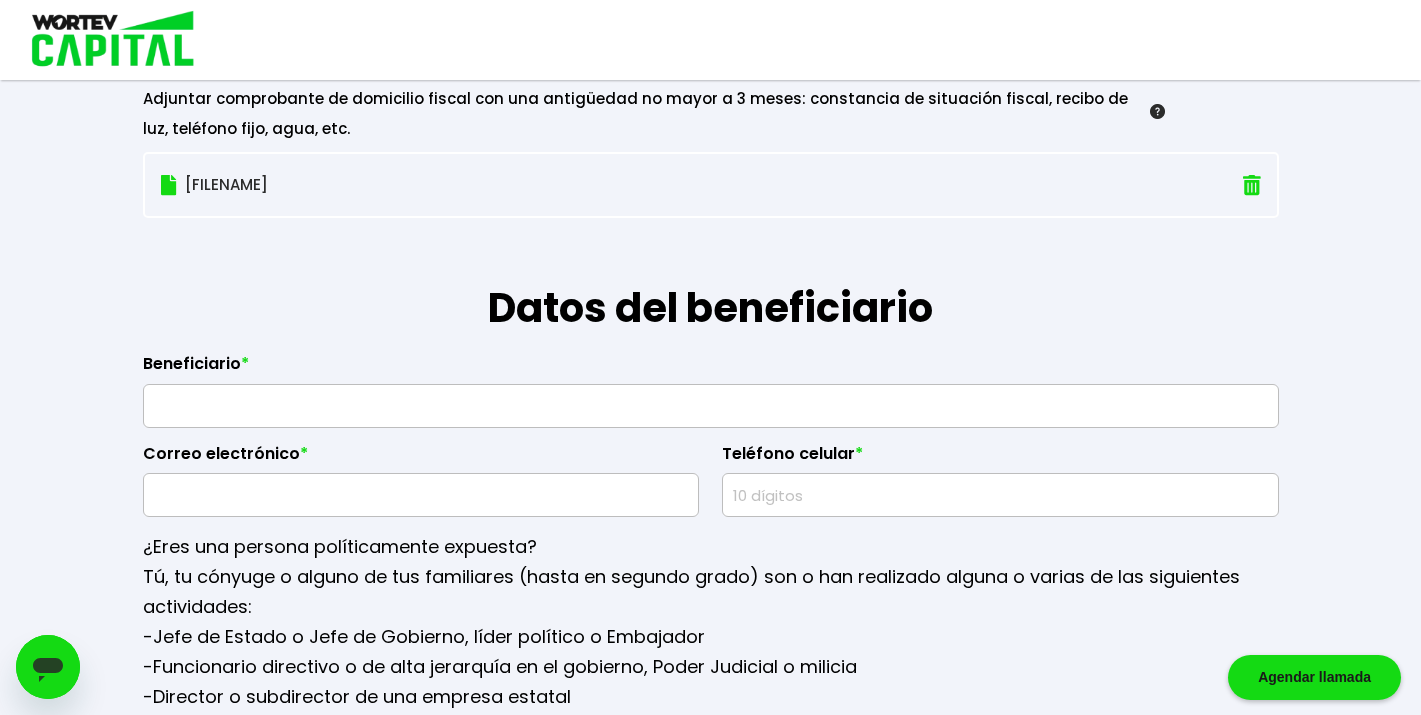 scroll, scrollTop: 2160, scrollLeft: 0, axis: vertical 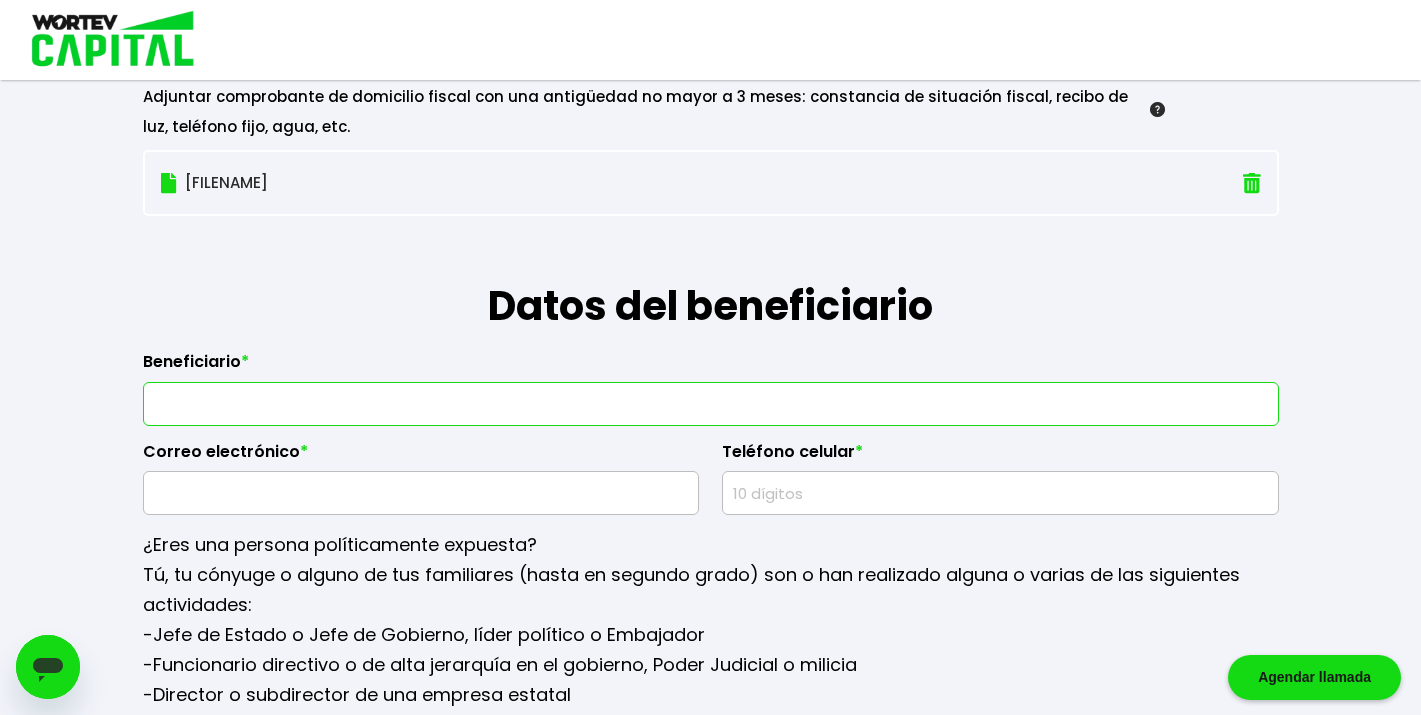 click at bounding box center [711, 404] 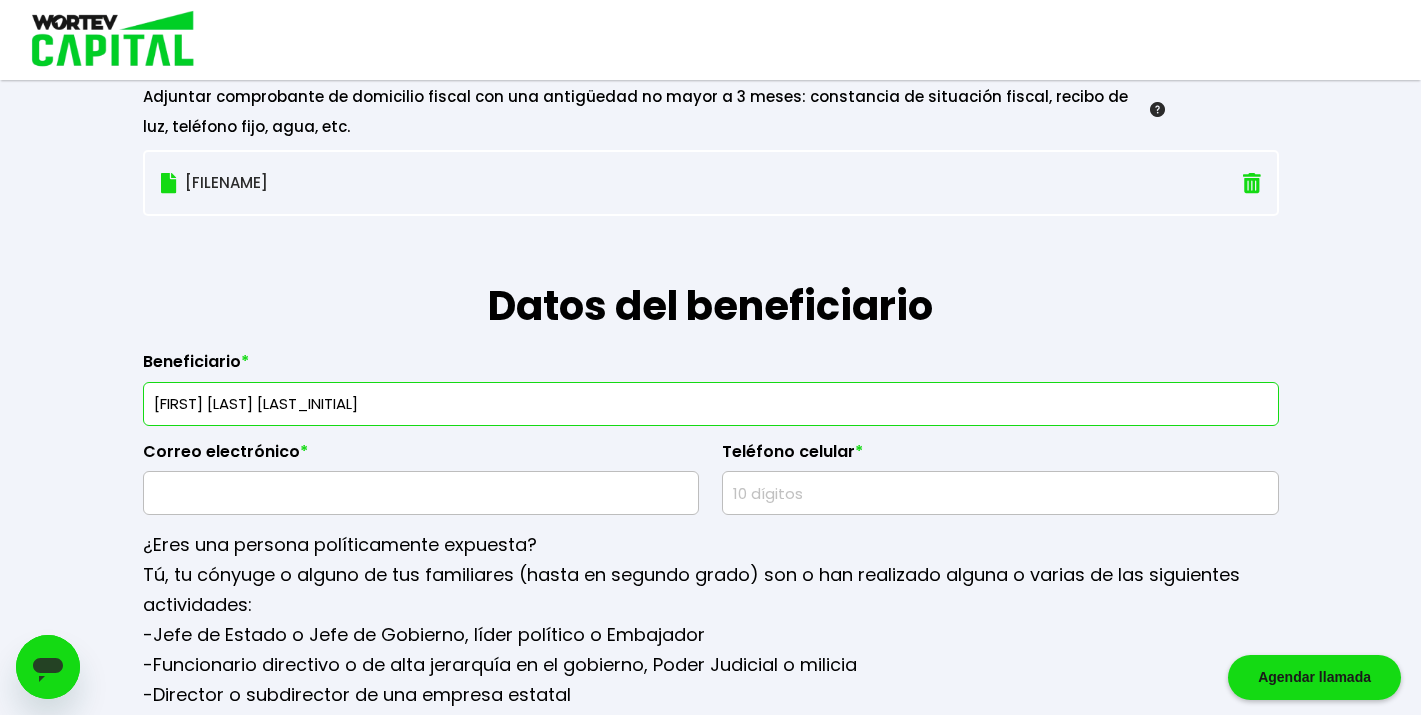 type on "[FIRST] [LAST] [LAST_INITIAL]" 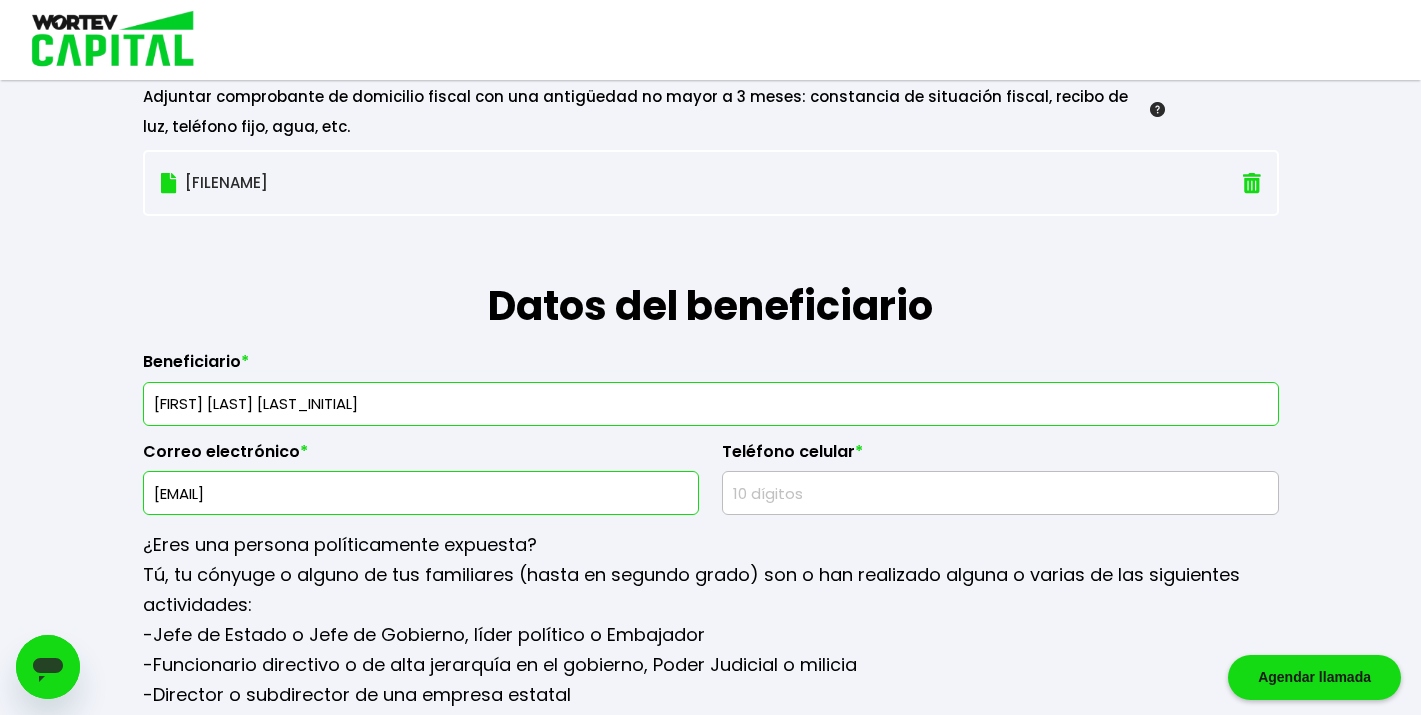 type on "[EMAIL]" 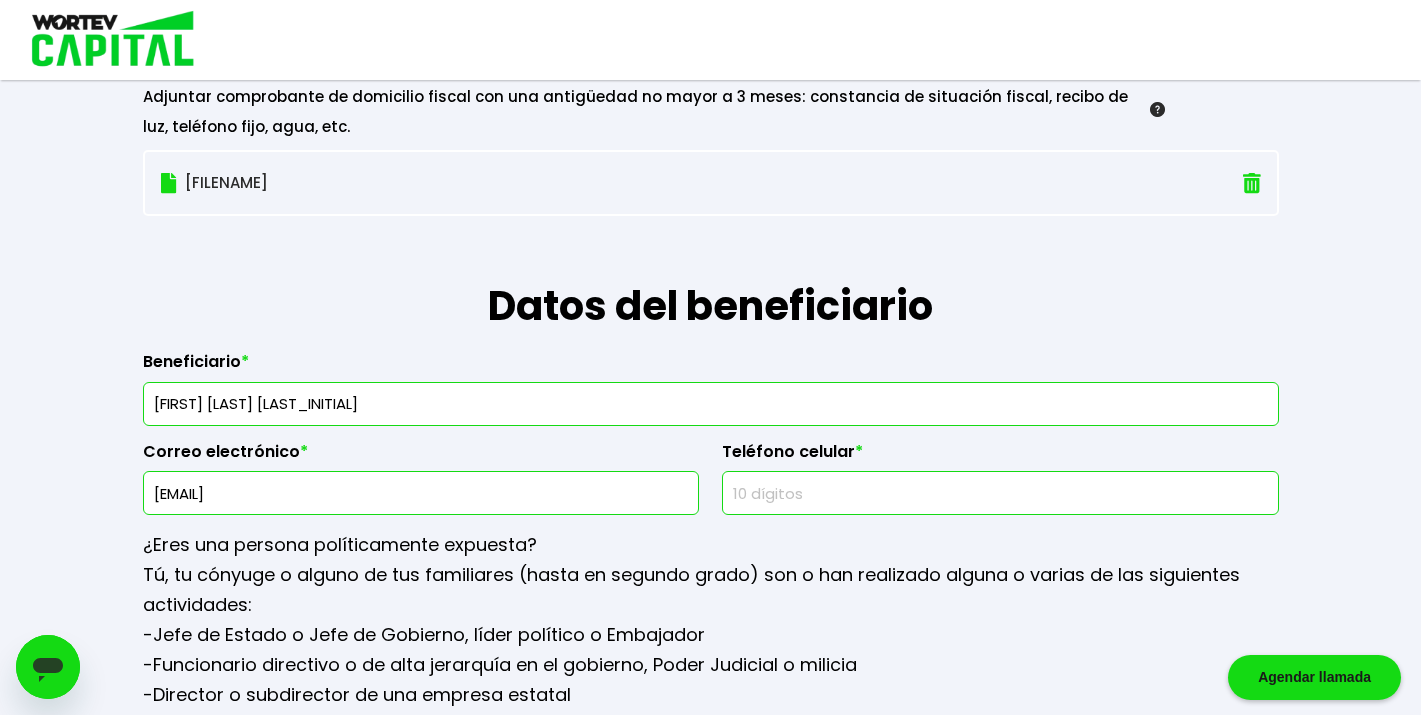 click at bounding box center [1000, 493] 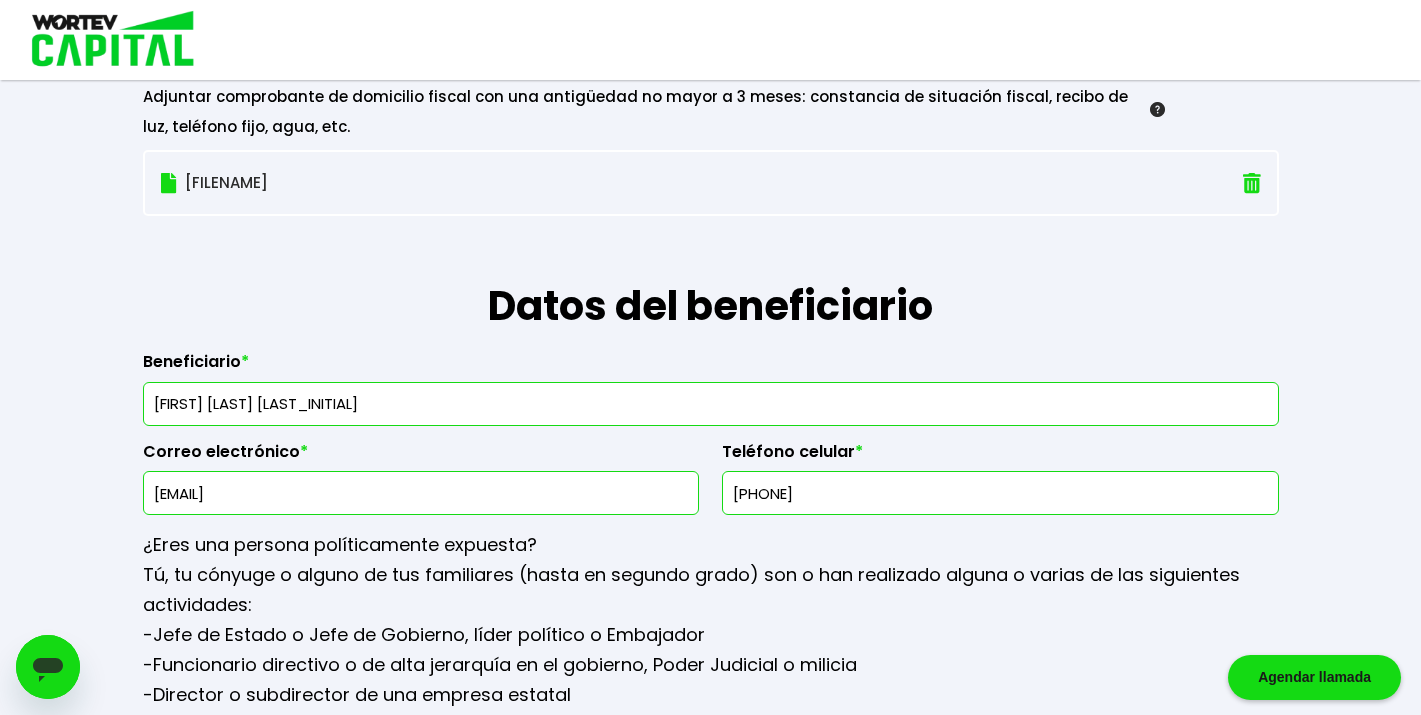 type on "[PHONE]" 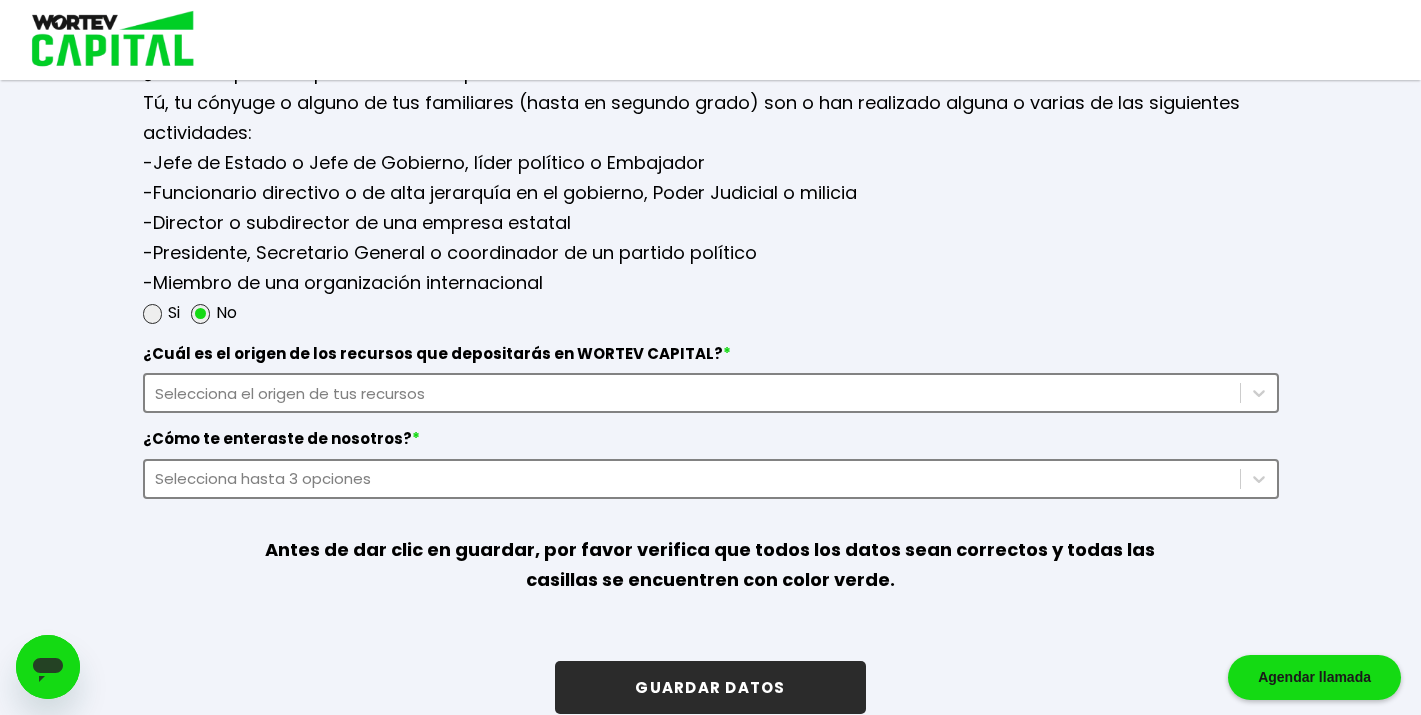 scroll, scrollTop: 2640, scrollLeft: 0, axis: vertical 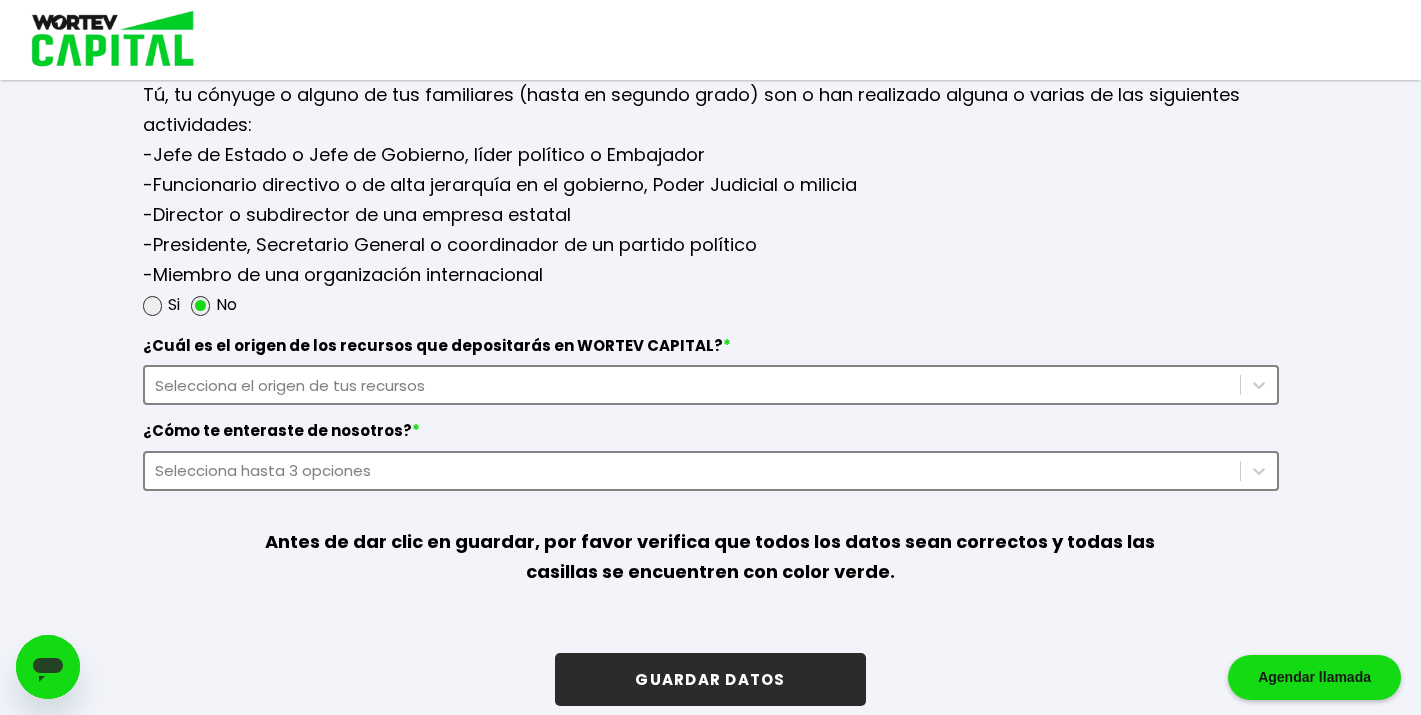 click on "Selecciona el origen de tus recursos" at bounding box center (692, 385) 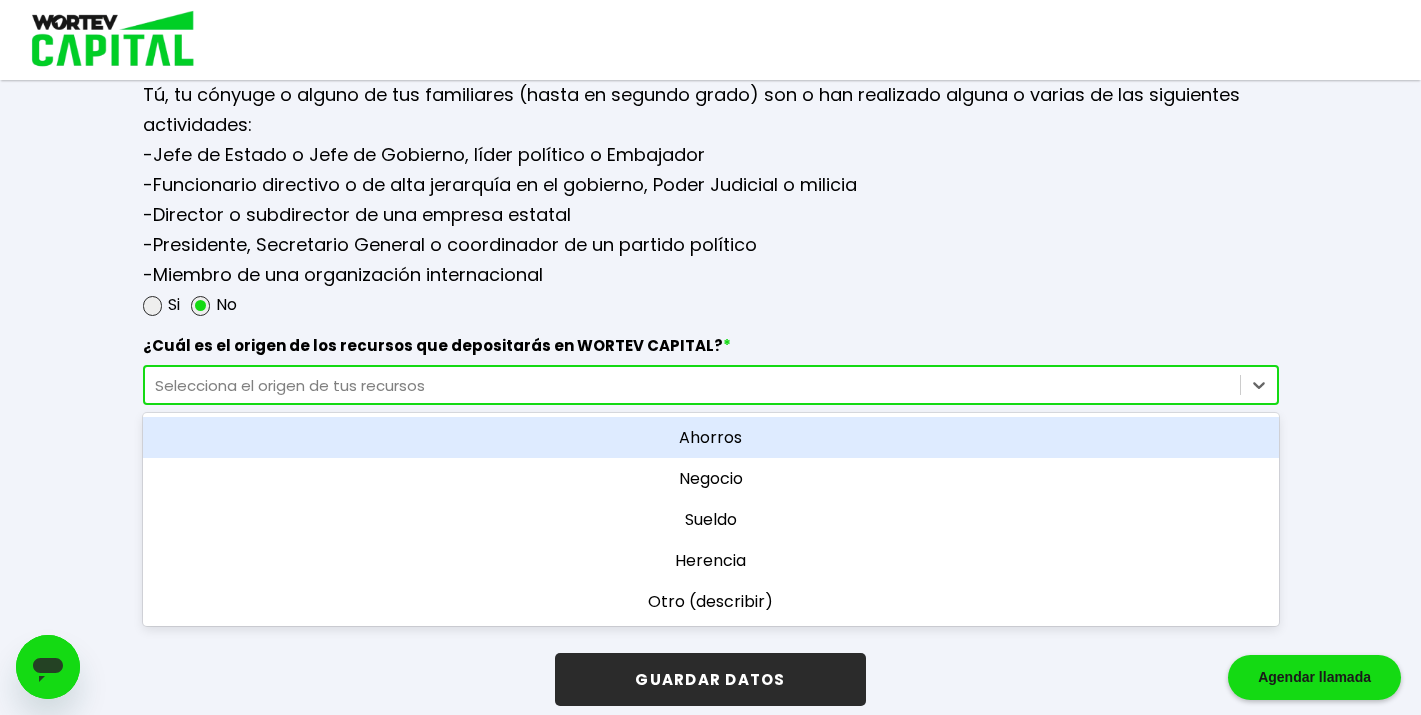 click on "Ahorros" at bounding box center [711, 437] 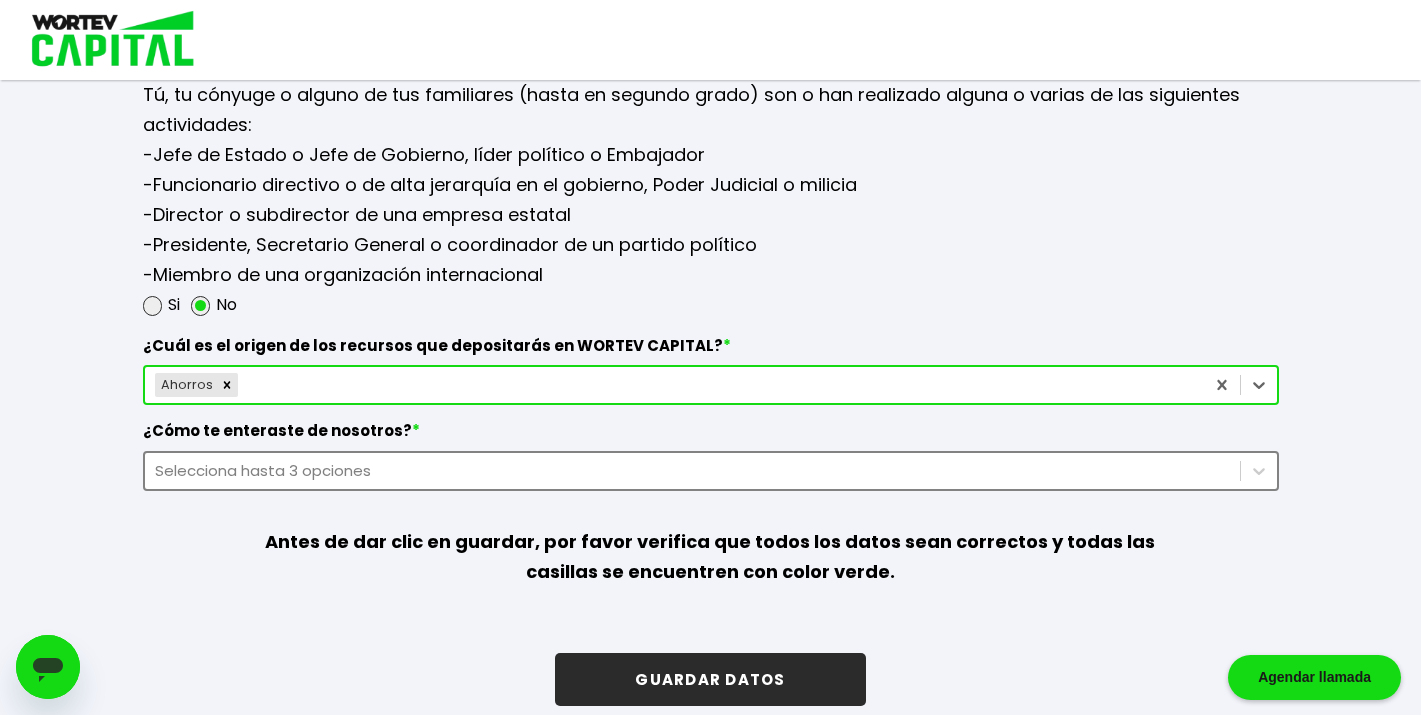 click on "Selecciona hasta 3 opciones" at bounding box center (711, 471) 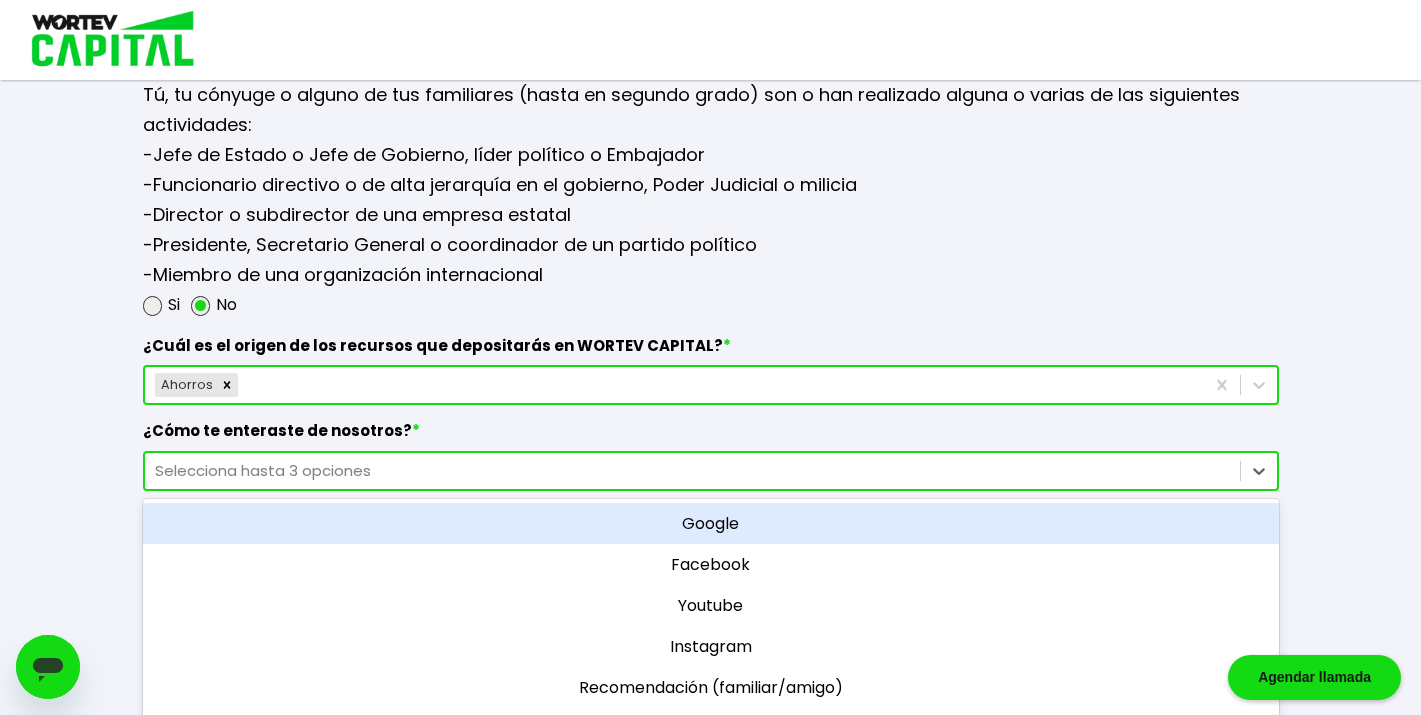 scroll, scrollTop: 2663, scrollLeft: 0, axis: vertical 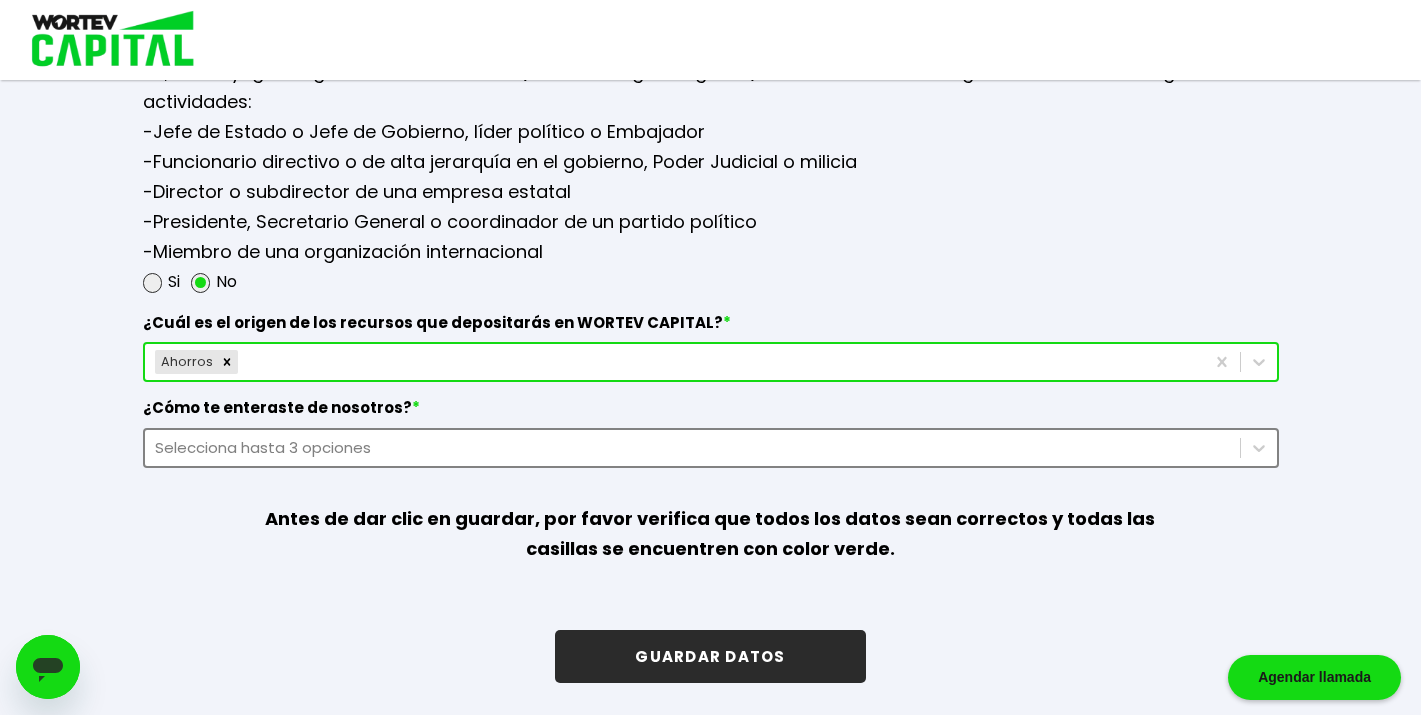 click on "La siguiente información nos permitirá verificar tu perfil como inversionista. Al tener los datos completos y correctos podremos depositar tus rendimientos en tiempo y forma, así como poder emitir las constancias de retenciones como marca la Ley. Perfil seleccionado Persona física Correo electrónico [EMAIL] Datos personales Nombre(s) * [FIRST] Apellido(s) * [LAST] [LAST] Fecha de nacimiento * [DATE] RFC * [RFC] CURP * [CURP] Sexo asignado al nacer * Sexo asignado al nacer Hombre Mujer Prefiero no contestar Teléfono celular * [PHONE] Nivel de estudios * Nivel de estudios Primaria Secundaria Bachillerato Licenciatura Posgrado Ocupación/Profesión/Actividad económica * [PROFESSION]  Domicilio fiscal  Manifiesto bajo protesta de decir verdad, que el domicilio señalado es el actualmente registrado ante el Servicio de Administración Tributaria (SAT). C.P * [POSTAL_CODE] Estado * Selecciona tu estado Aguascalientes Baja California Baja California Sur Campeche Chiapas Chihuahua" at bounding box center [711, -914] 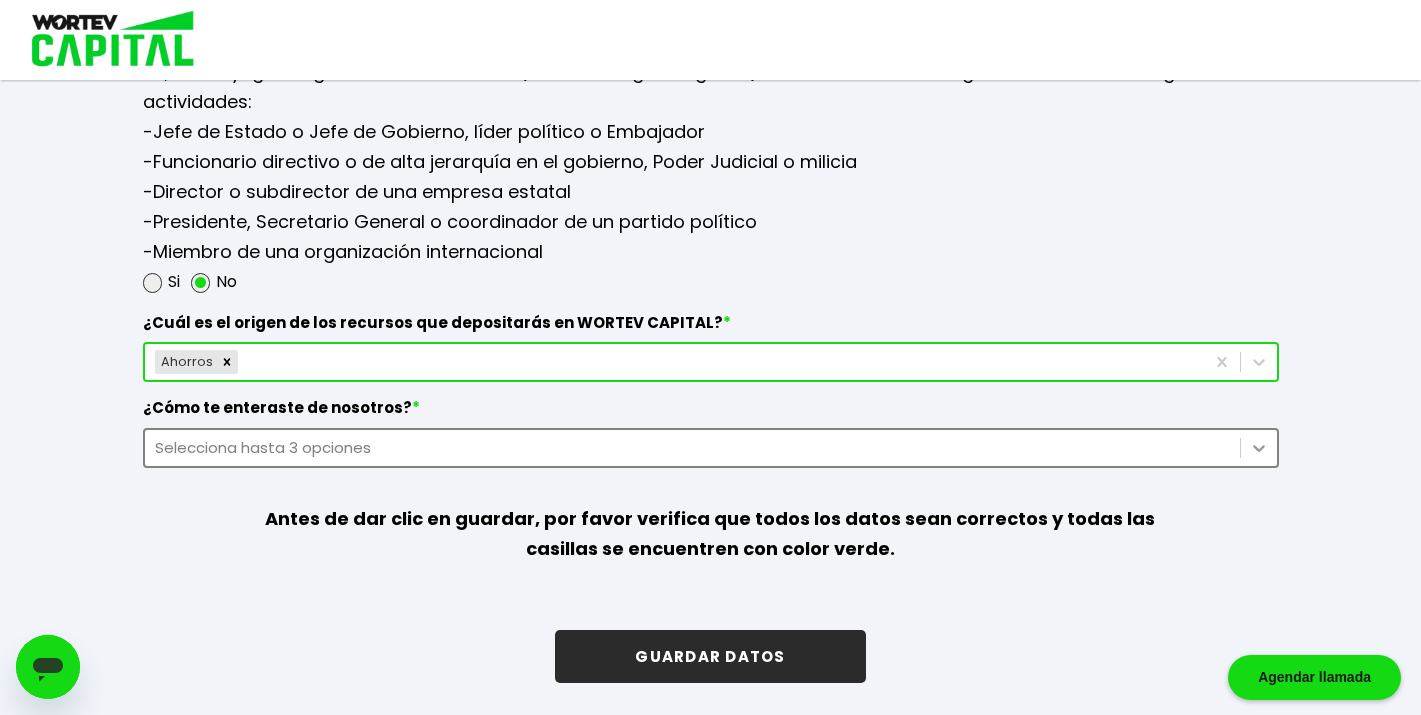 click 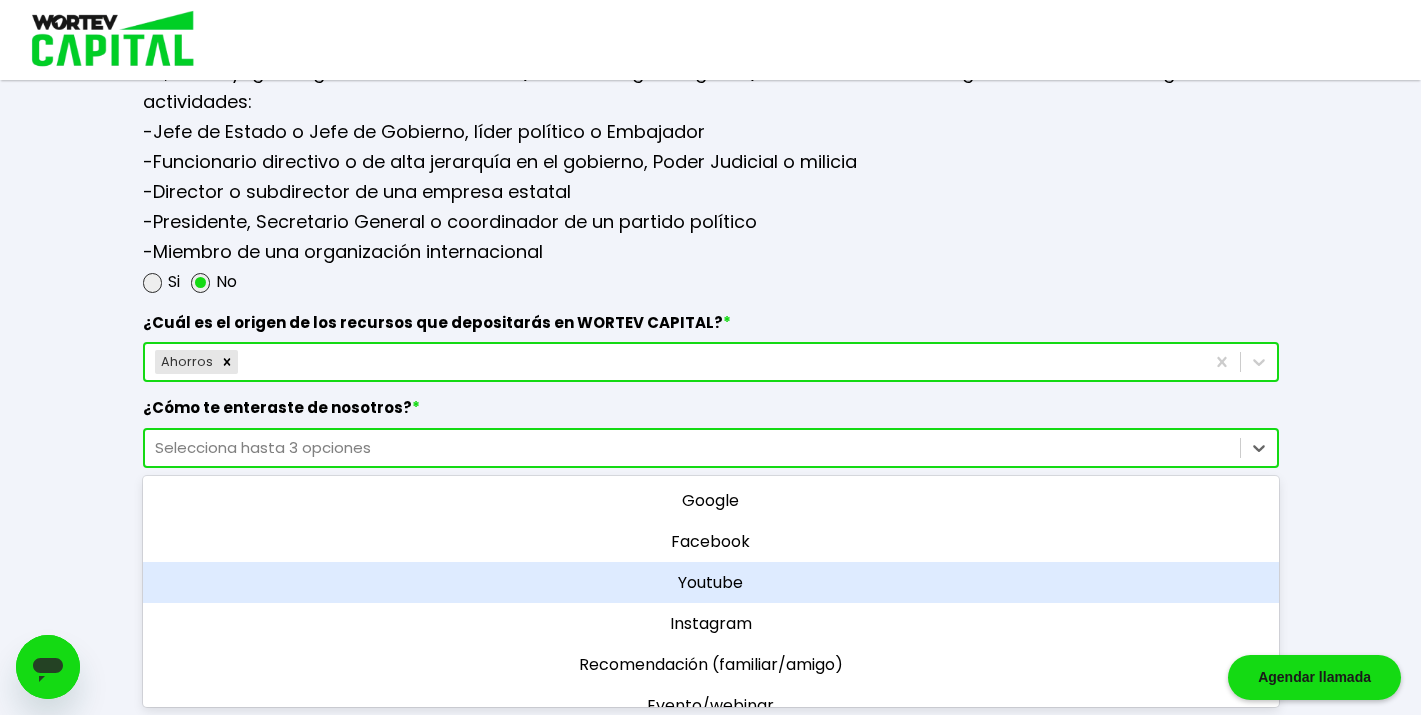 click on "Youtube" at bounding box center [711, 582] 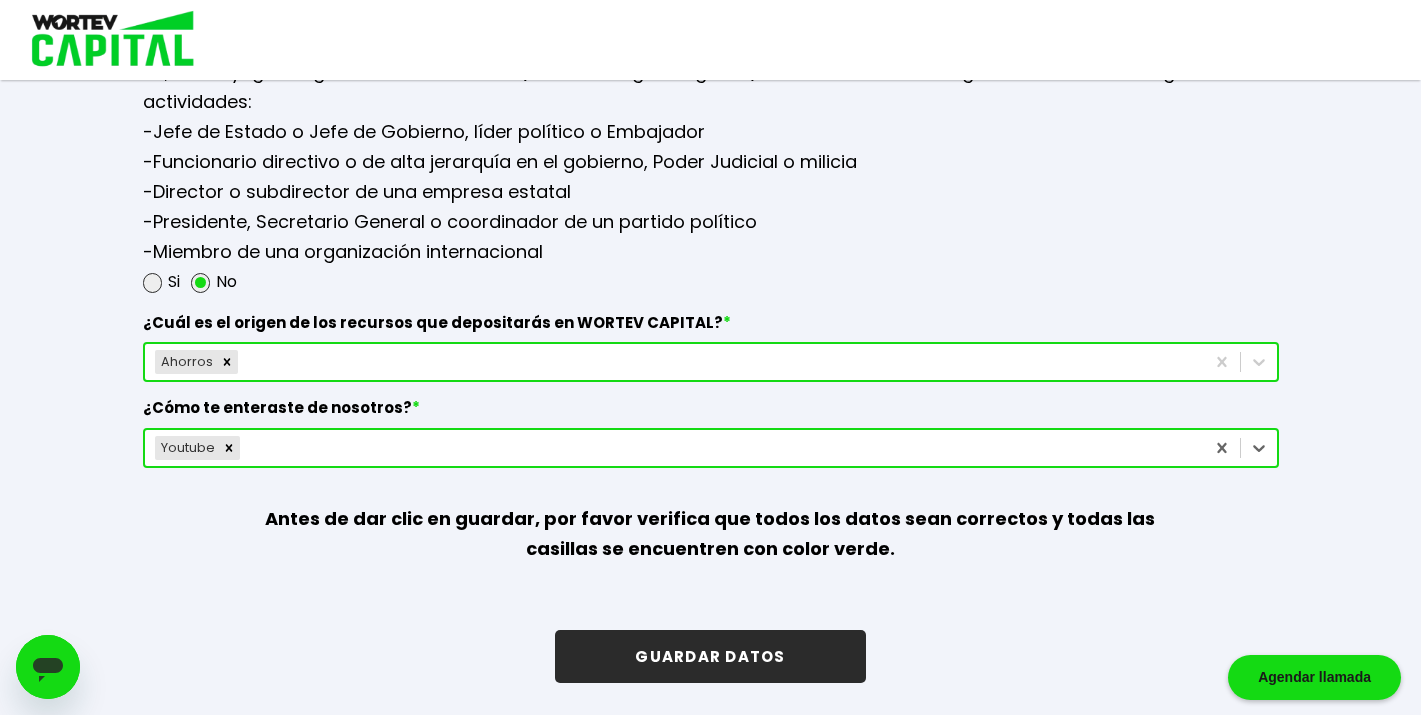 click on "GUARDAR DATOS" at bounding box center [710, 656] 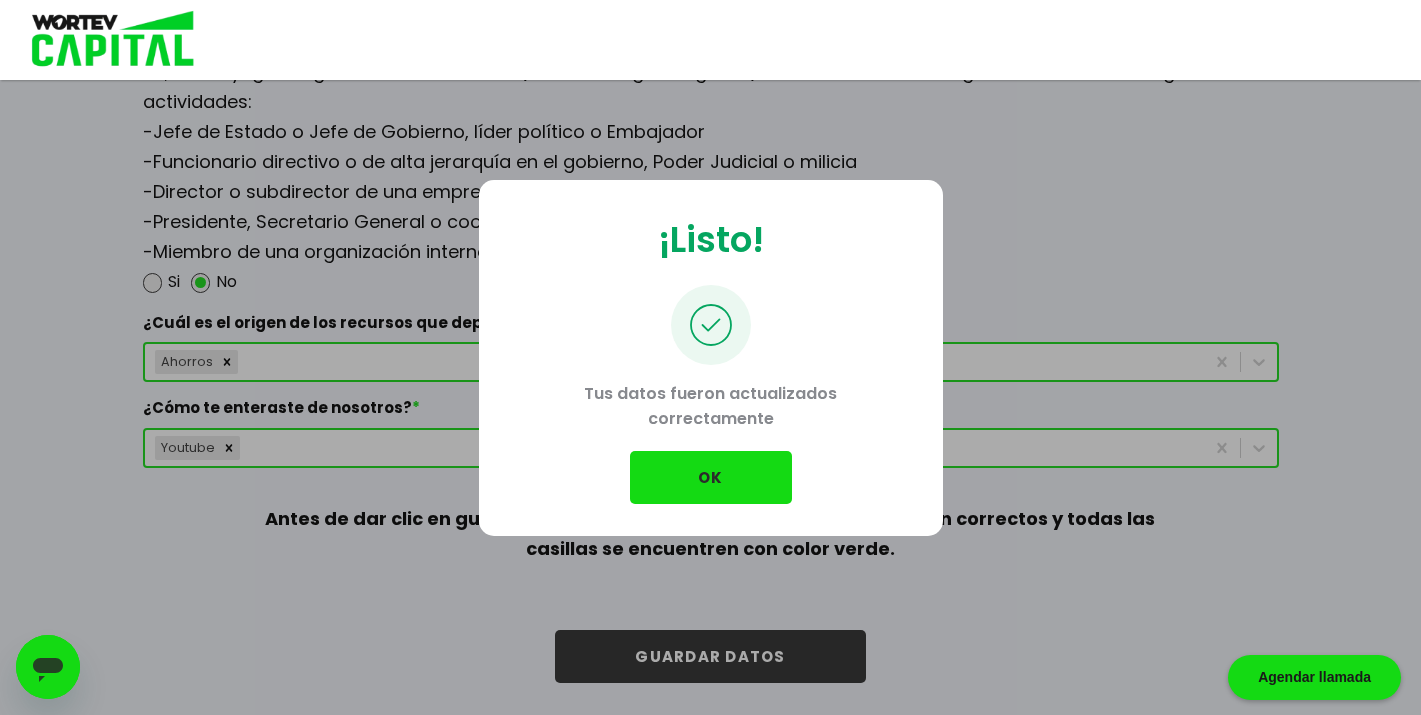 click on "OK" at bounding box center [711, 477] 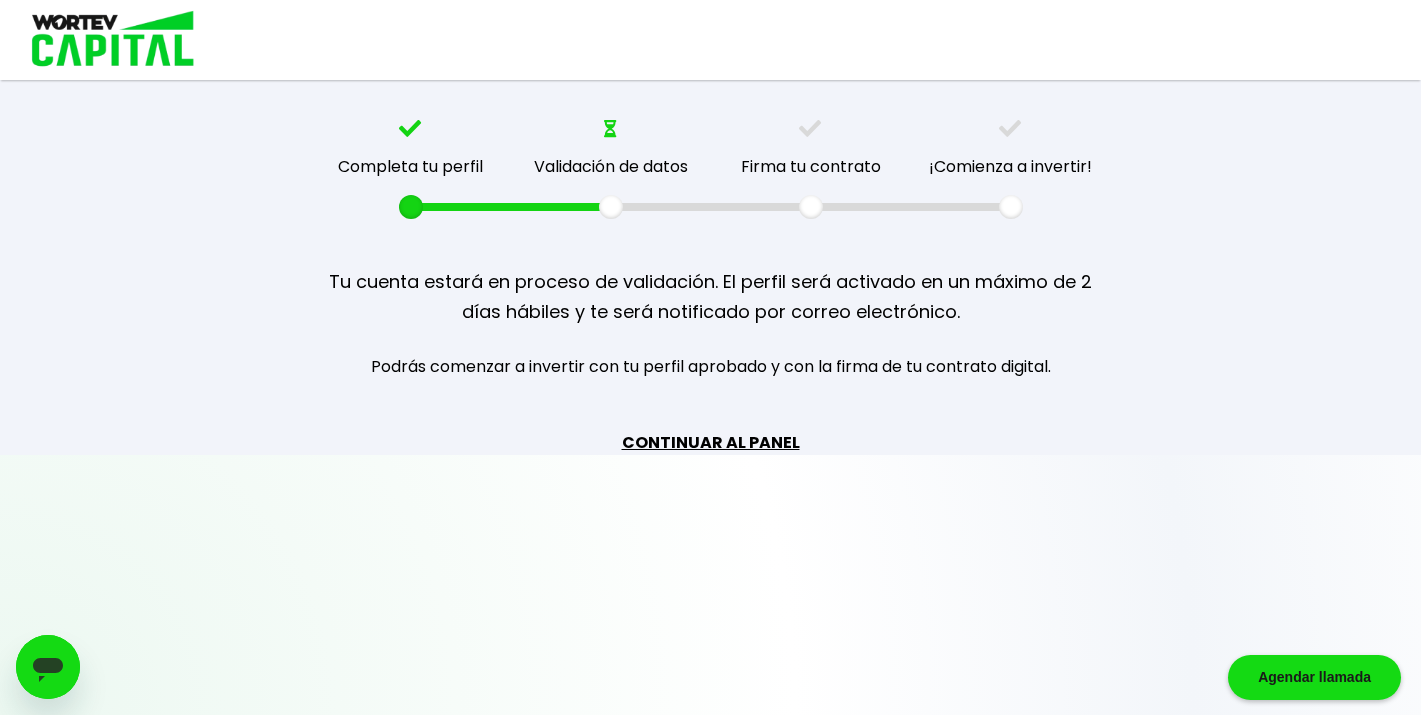 scroll, scrollTop: 0, scrollLeft: 0, axis: both 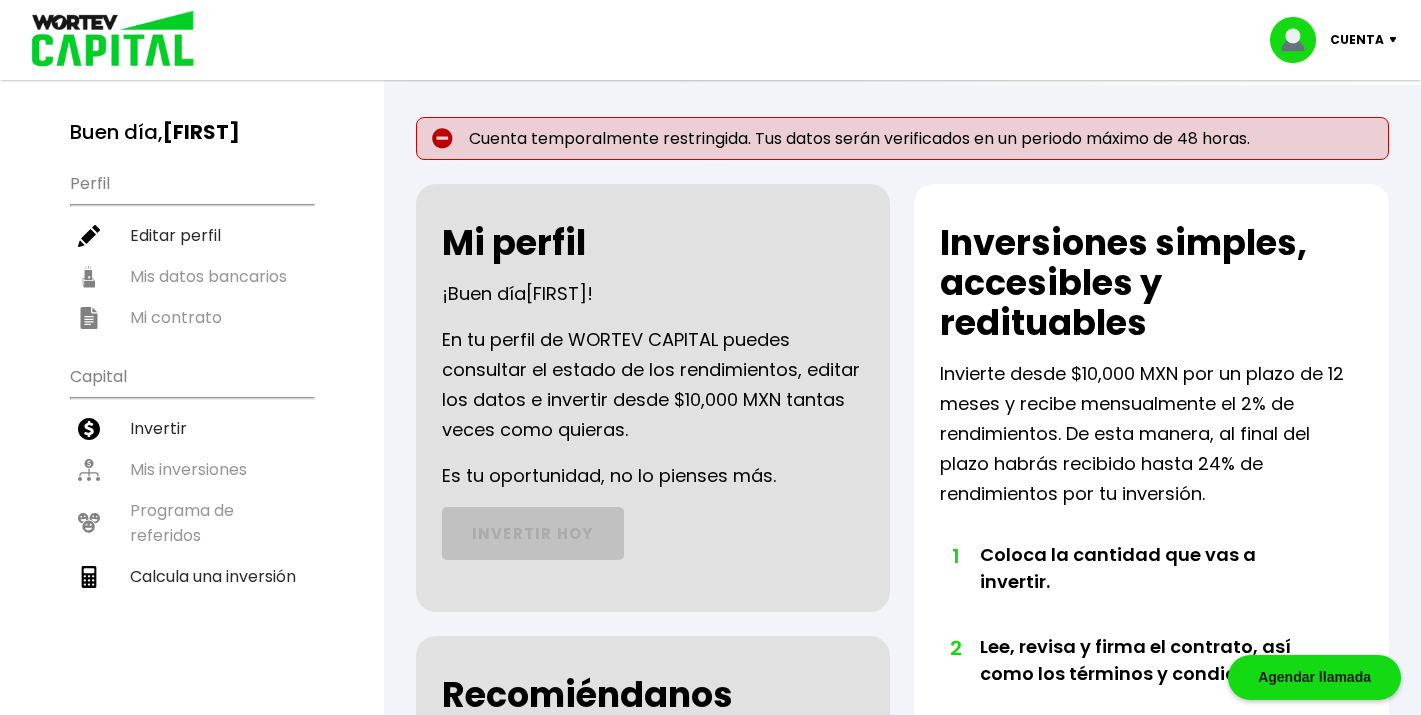 click on "Cuenta temporalmente restringida. Tus datos serán verificados en un periodo máximo de 48 horas.  Mi perfil ¡Buen día  [FIRST] !  En tu perfil de WORTEV CAPITAL puedes consultar el estado de los rendimientos, editar los datos e invertir desde $10,000 MXN tantas veces como quieras. Es tu oportunidad, no lo pienses más. INVERTIR HOY  Recomiéndanos y gana Como inversionista activo de WORTEV CAPITAL, apoyas el crecimiento de emprendimientos mexicanos de alto impacto a la vez que recibes excelentes rendimientos mensuales. Así mismo, tienes acceso a nuestro Programa de Referidos, con el que puedes obtener bonos adicionales al recomendarnos. Por cada persona que realice su primera inversión gracias a tu recomendación,  recibe $2,000 MXN  mientras que tu referido, recibirá $1,000 MXN. RECOMENDAR A ALGUIEN Inversiones simples, accesibles y redituables 1   Coloca la cantidad que vas a invertir. 2   Lee, revisa y firma el contrato, así como los términos y condiciones. 3   4   5" at bounding box center [902, 689] 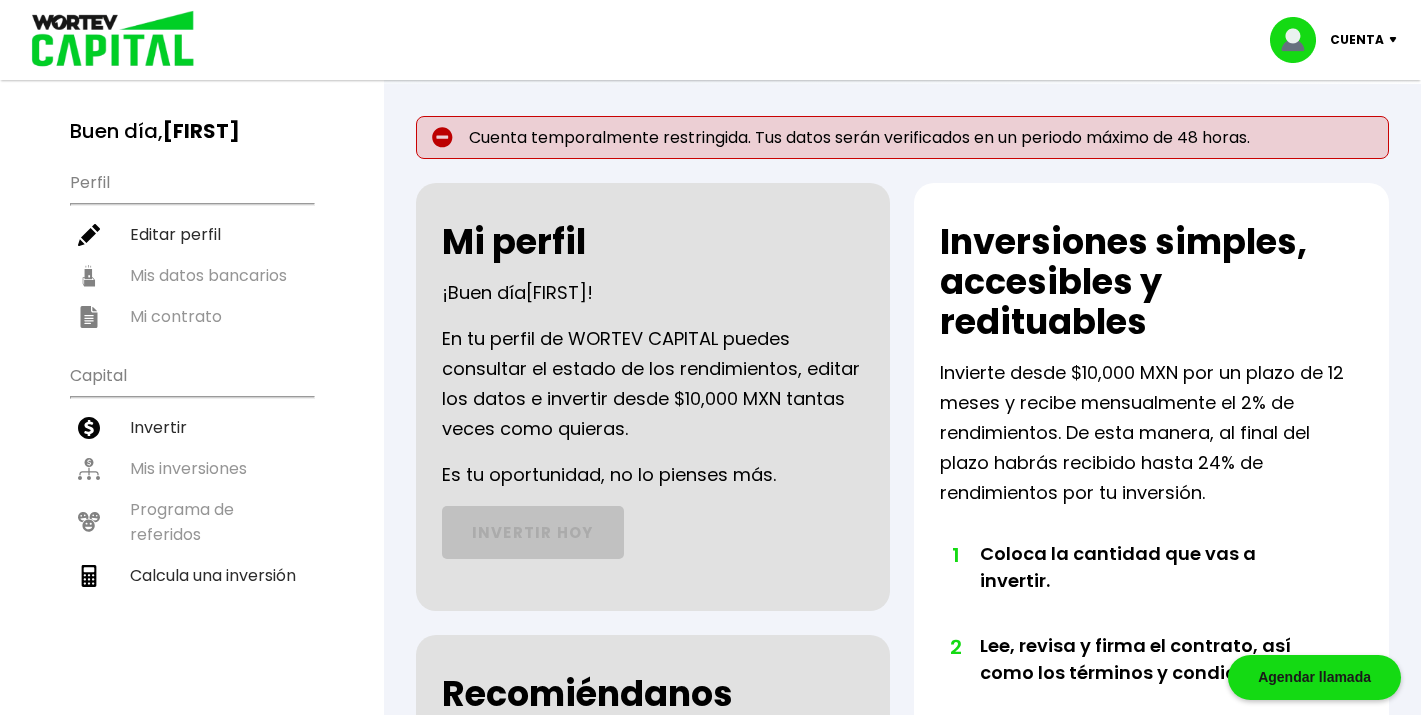 scroll, scrollTop: 0, scrollLeft: 0, axis: both 